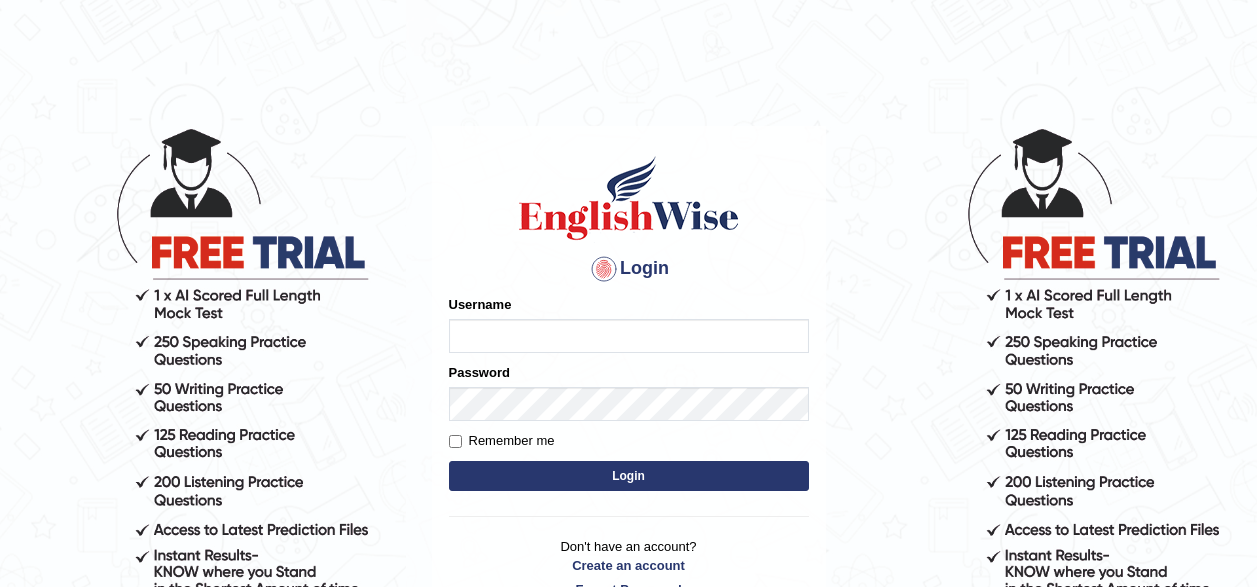 scroll, scrollTop: 0, scrollLeft: 0, axis: both 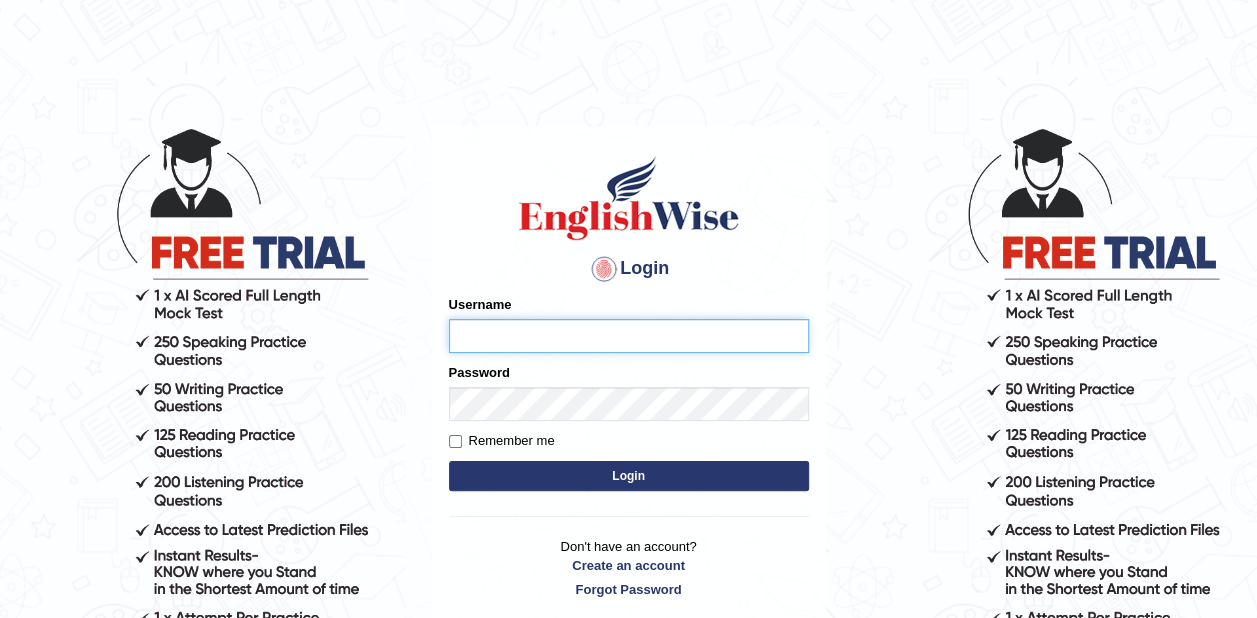 type on "[NAME]" 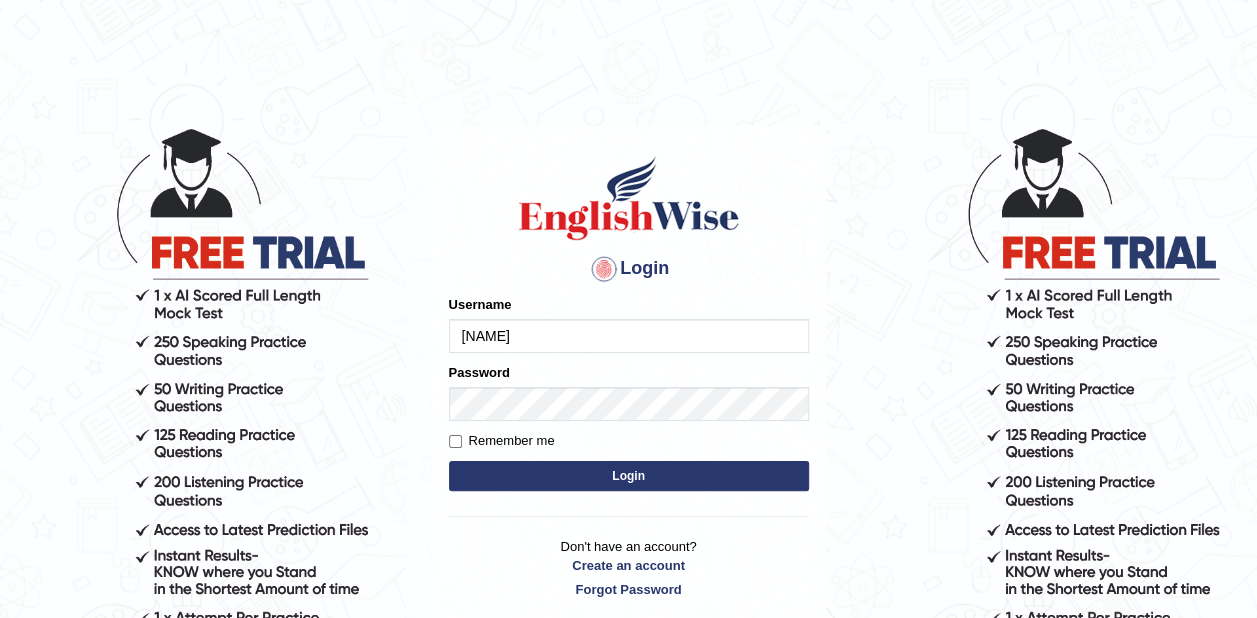 click on "Login" at bounding box center [629, 476] 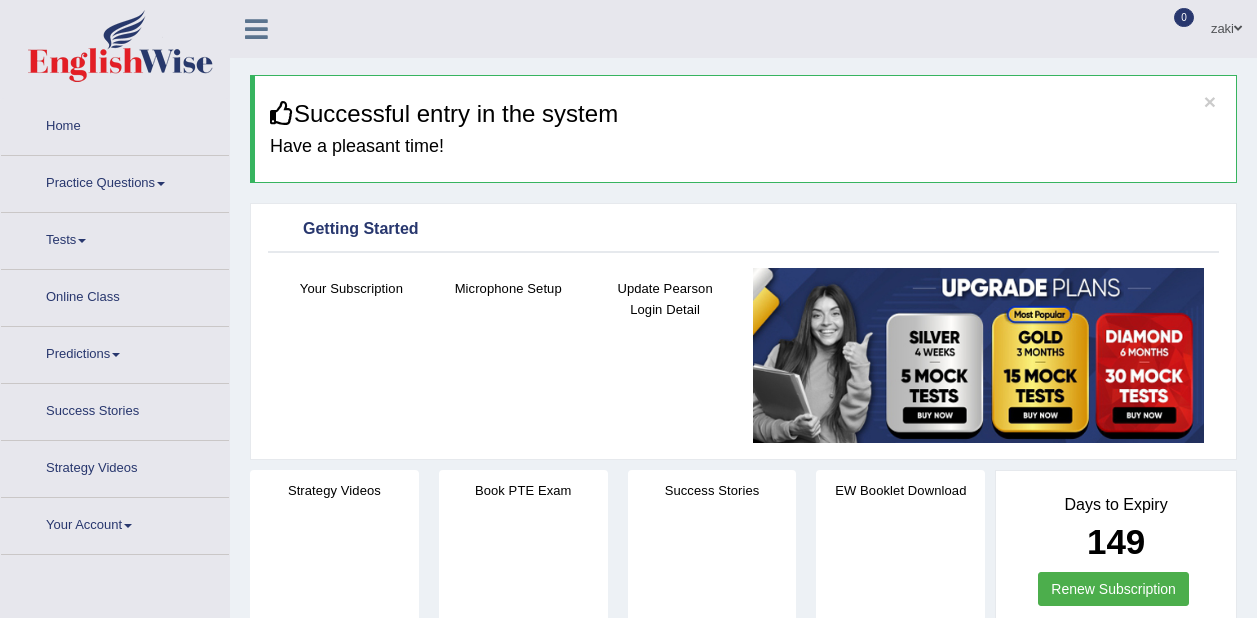 scroll, scrollTop: 0, scrollLeft: 0, axis: both 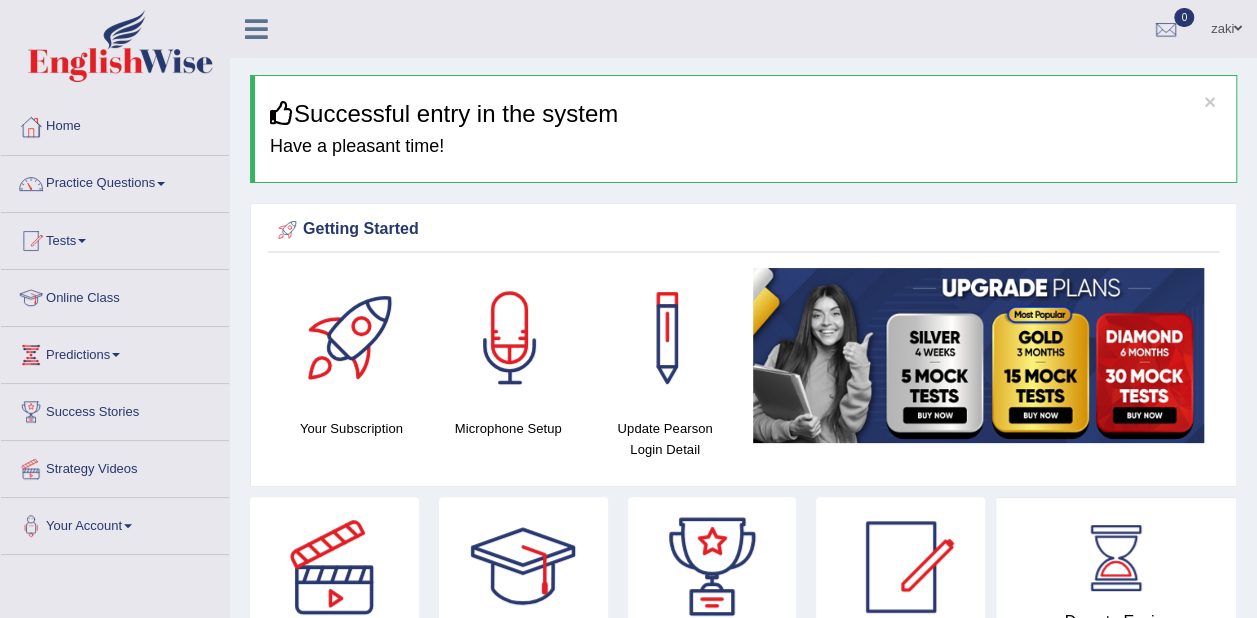 click on "Online Class" at bounding box center [115, 295] 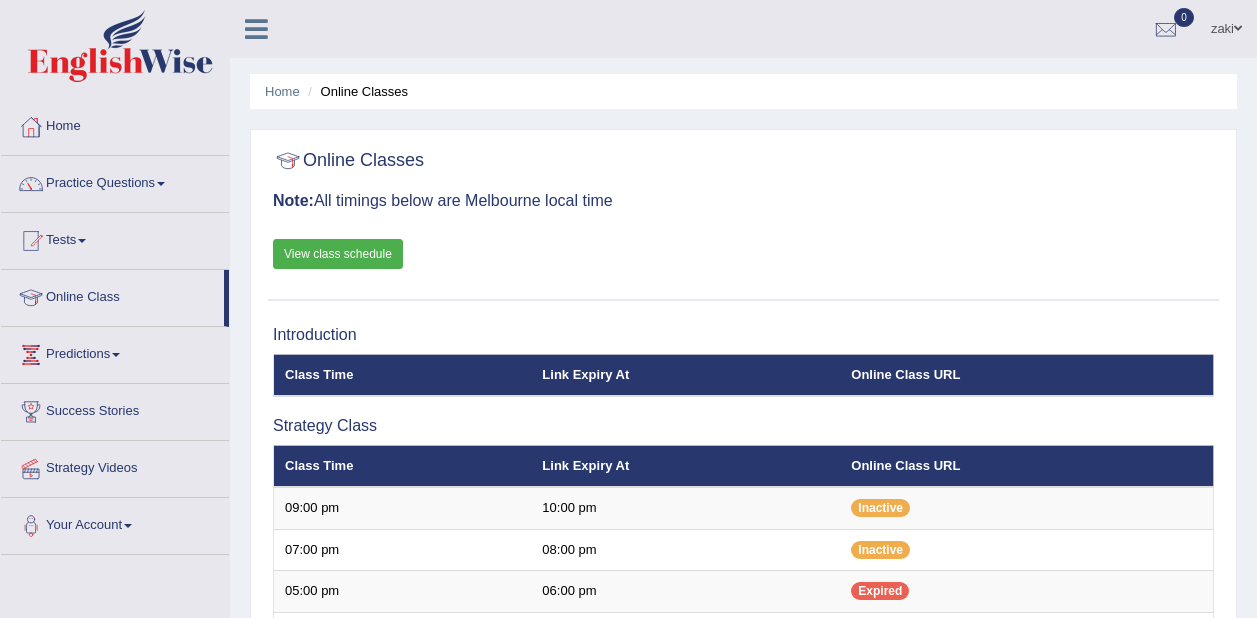 scroll, scrollTop: 0, scrollLeft: 0, axis: both 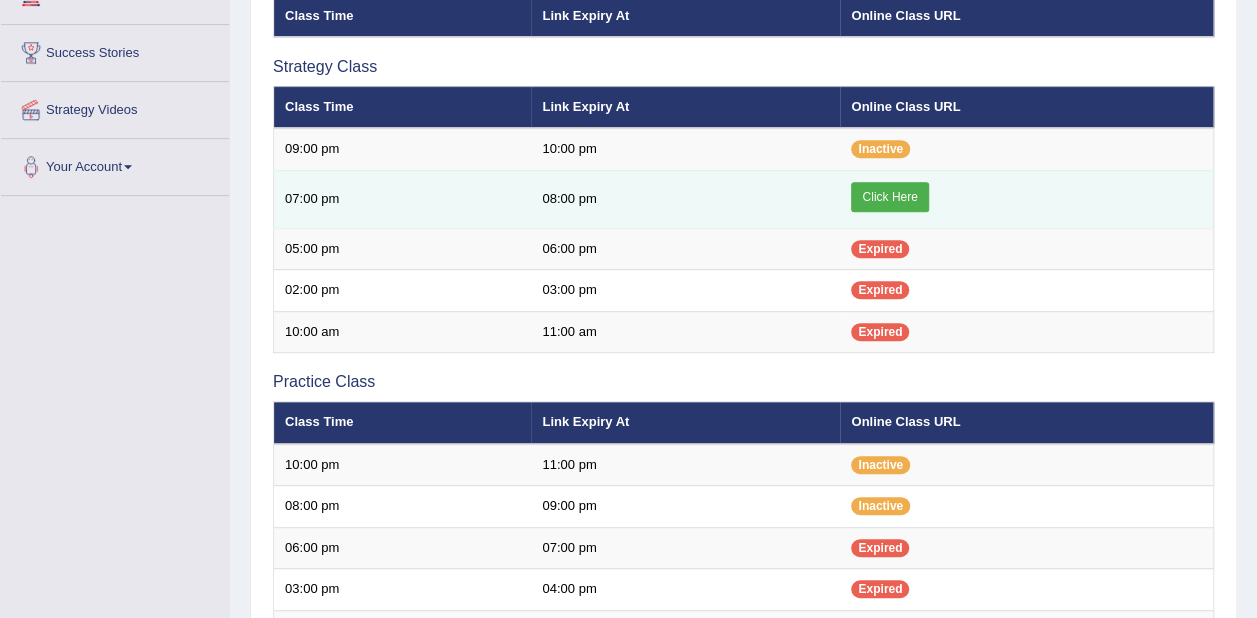 click on "Click Here" at bounding box center [889, 197] 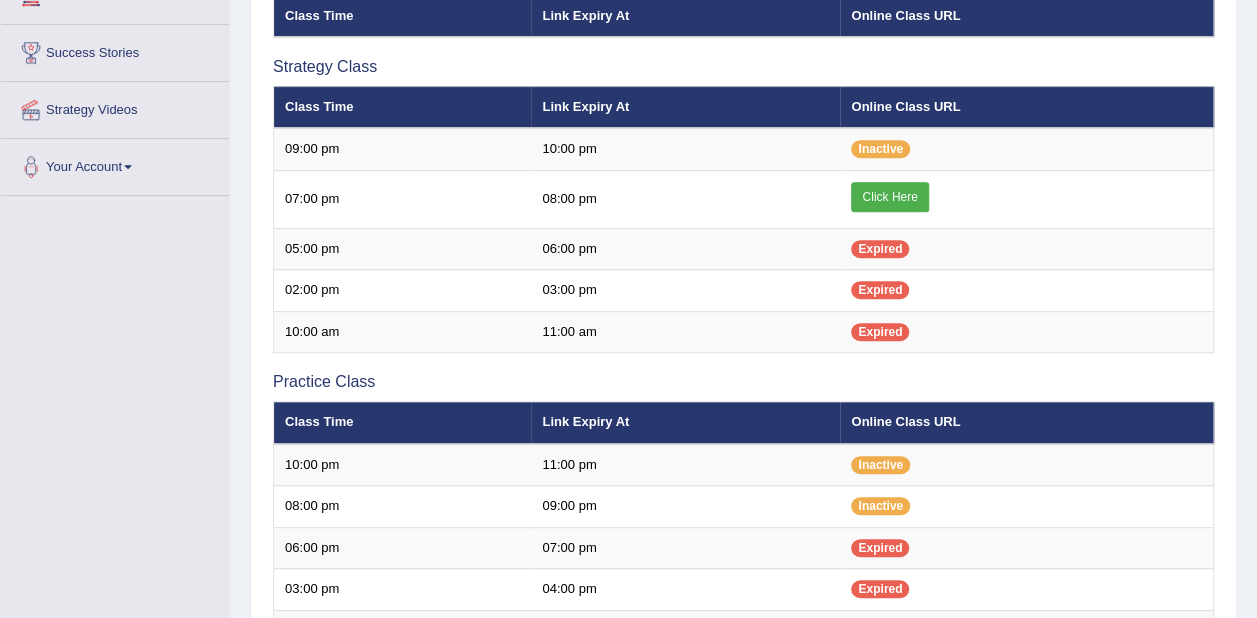 scroll, scrollTop: 359, scrollLeft: 0, axis: vertical 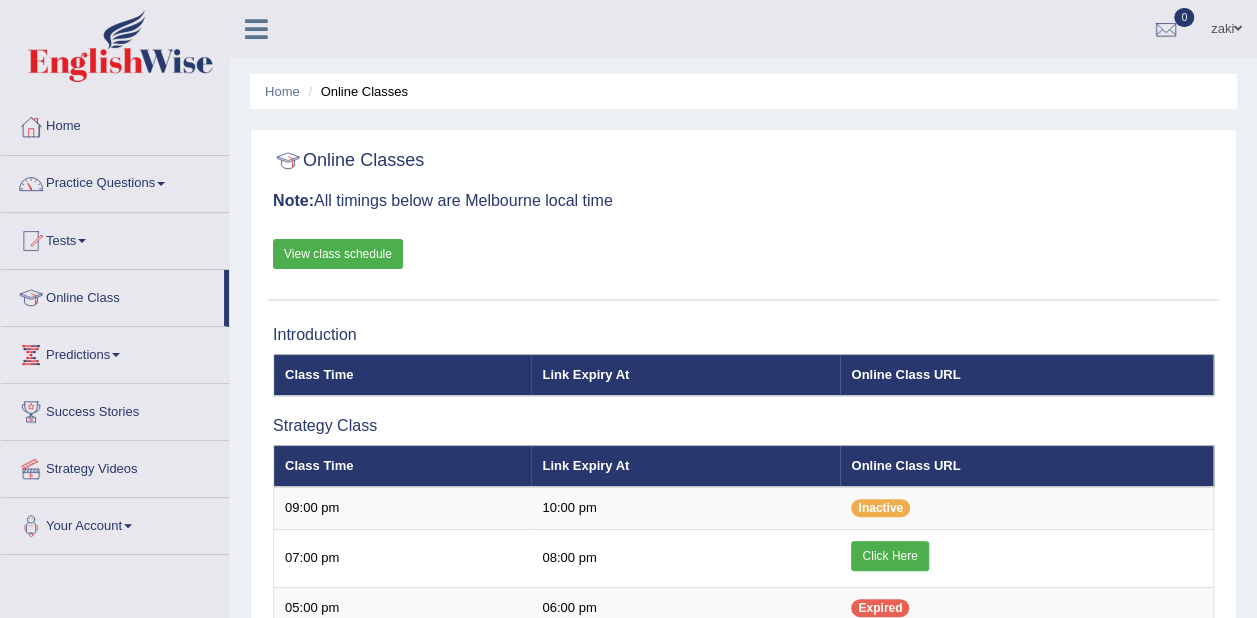 click on "Tests" at bounding box center [115, 238] 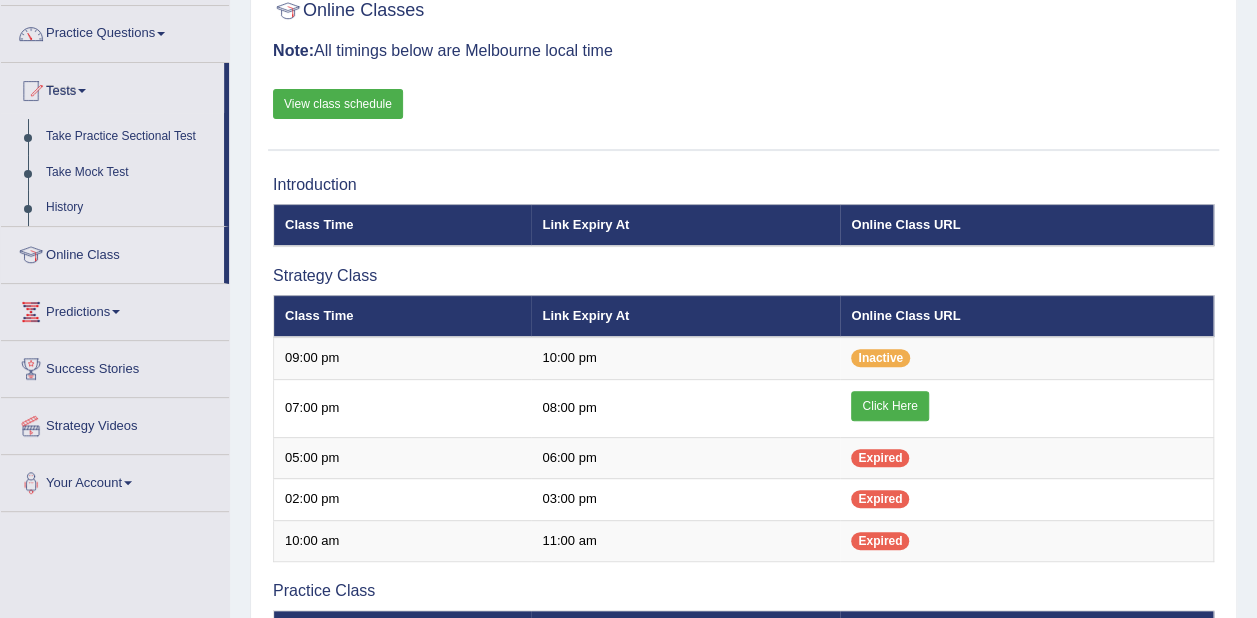 scroll, scrollTop: 149, scrollLeft: 0, axis: vertical 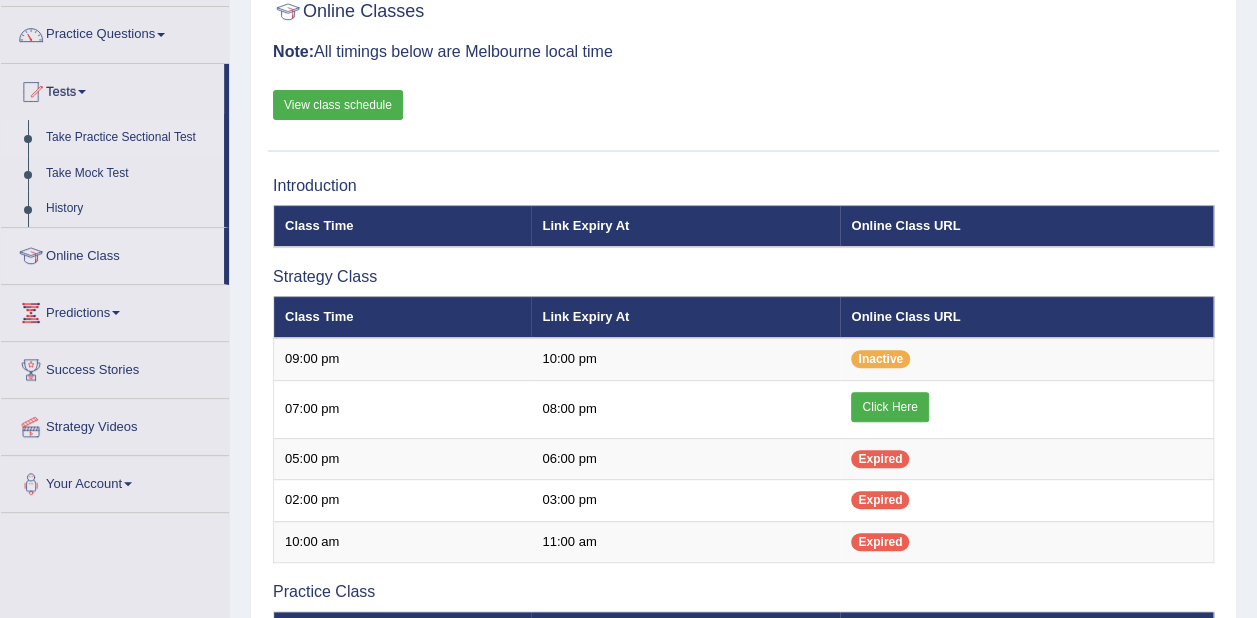 click on "Take Practice Sectional Test" at bounding box center (130, 138) 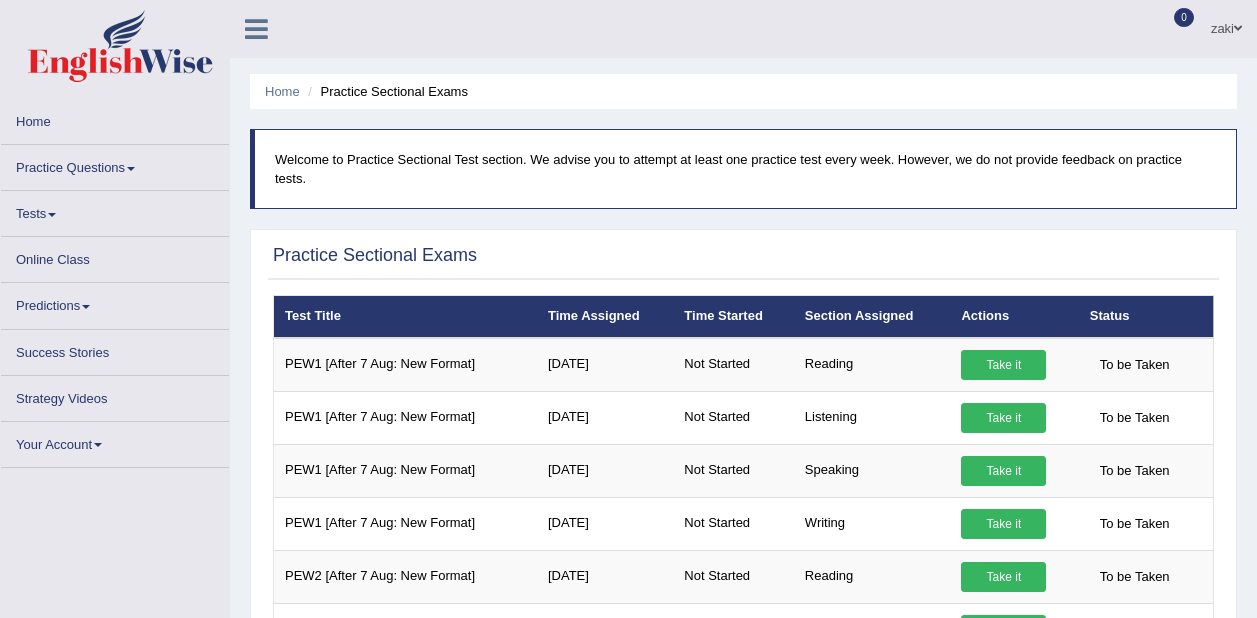 scroll, scrollTop: 0, scrollLeft: 0, axis: both 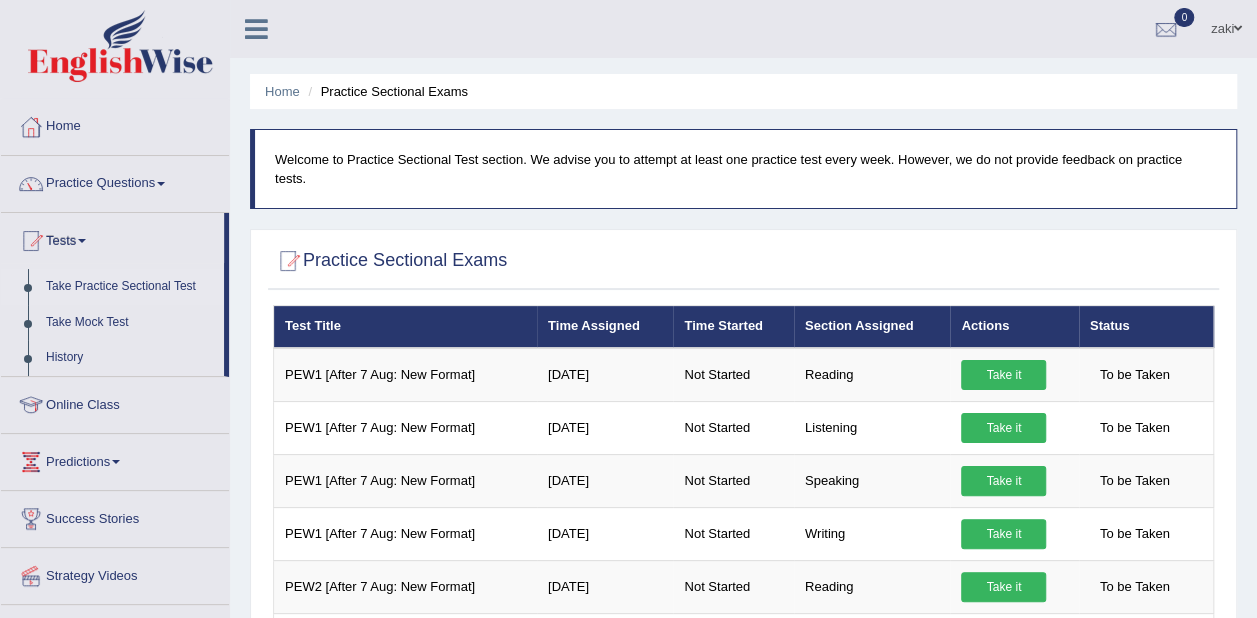 click on "Predictions" at bounding box center (115, 459) 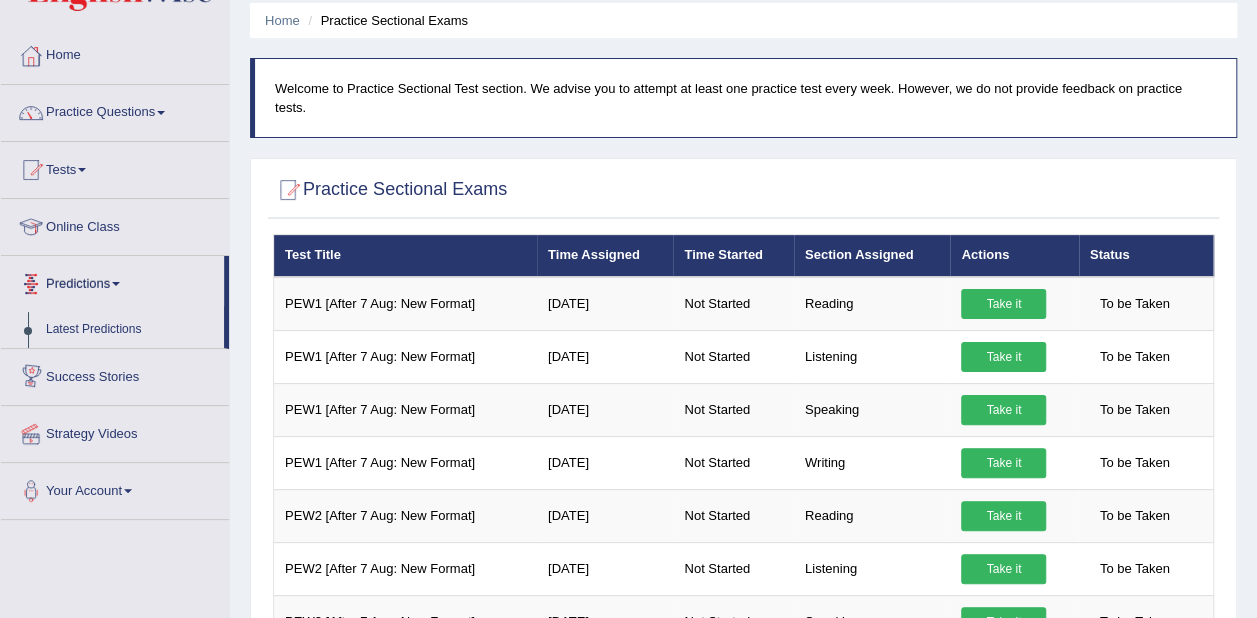 scroll, scrollTop: 72, scrollLeft: 0, axis: vertical 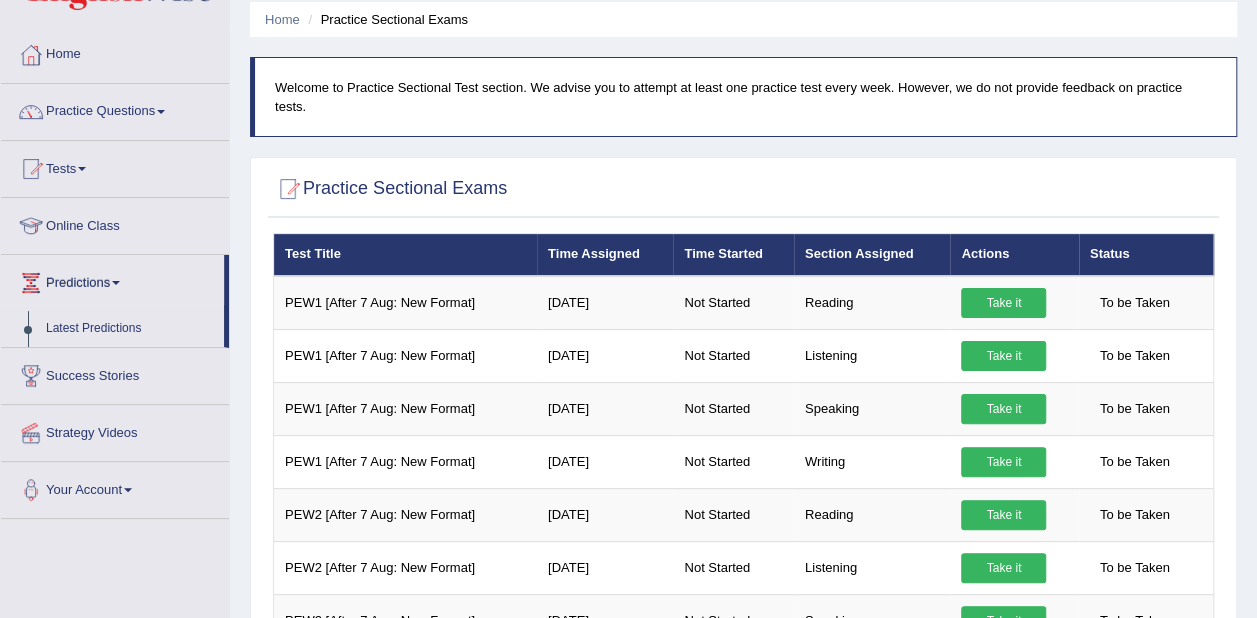 click on "Predictions" at bounding box center [112, 280] 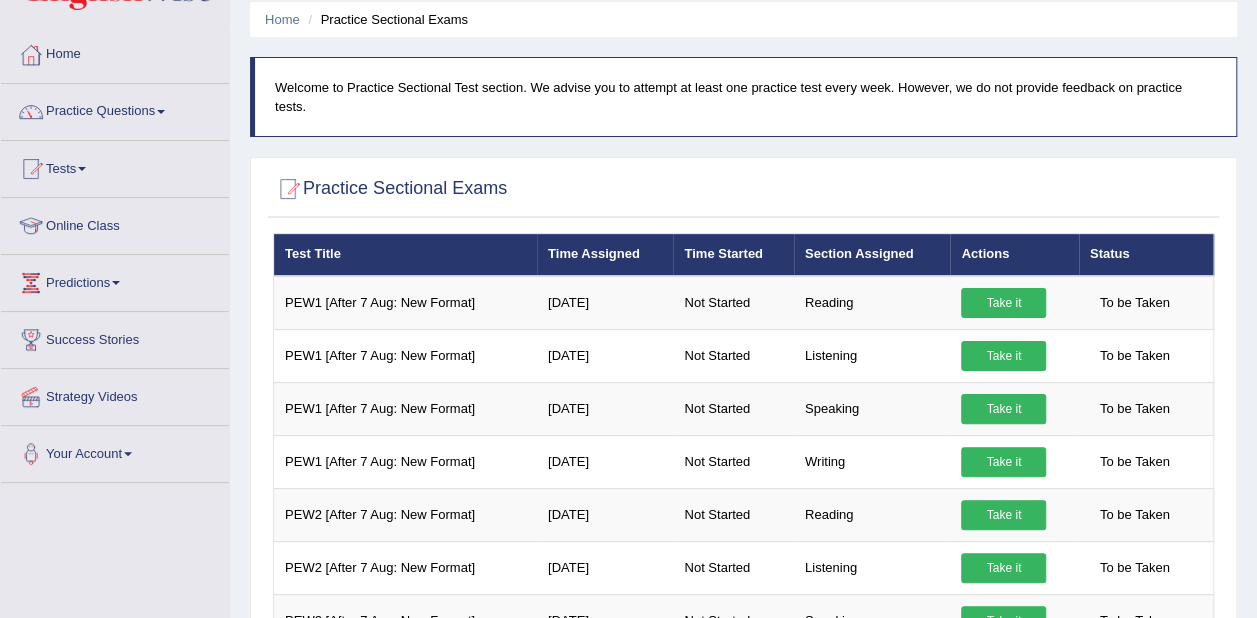 click on "Predictions" at bounding box center (115, 280) 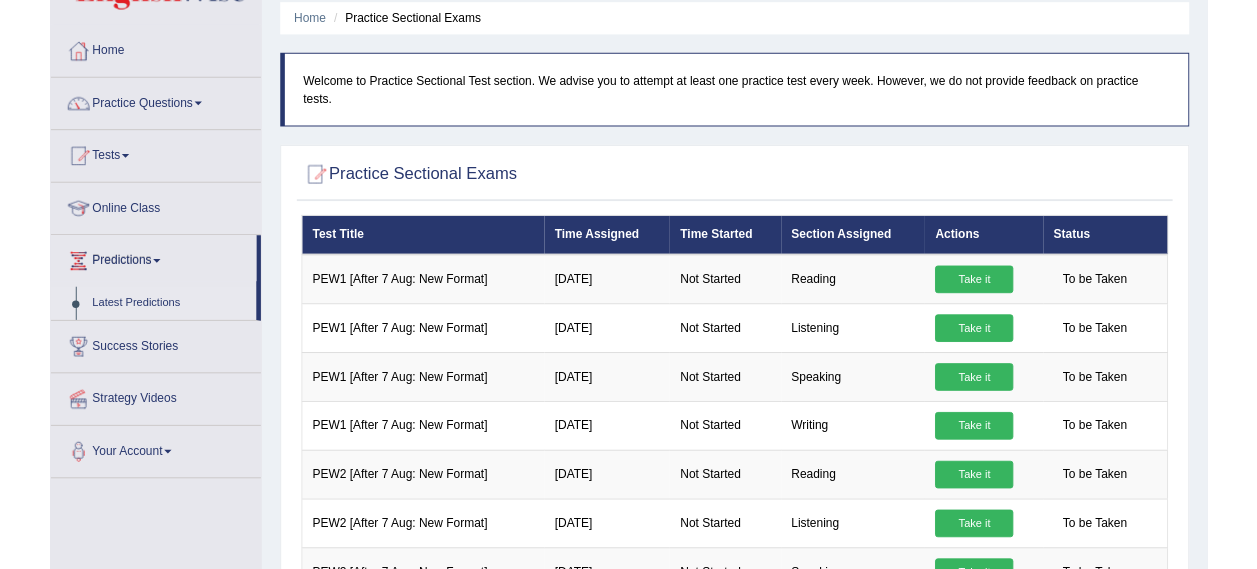 scroll, scrollTop: 0, scrollLeft: 0, axis: both 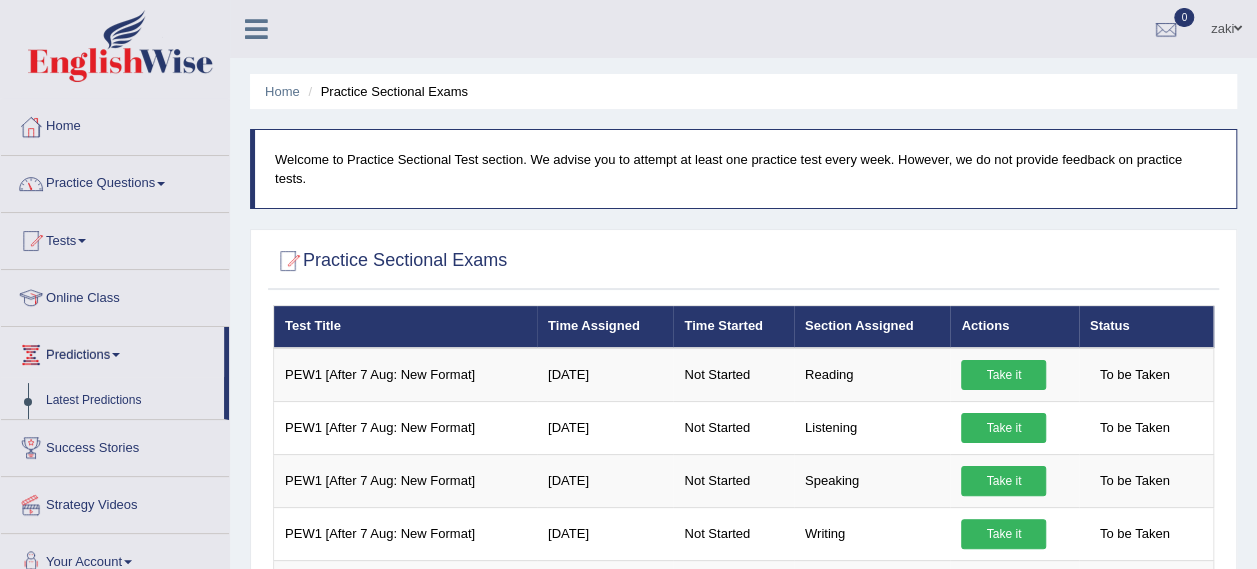 click on "Practice Questions" at bounding box center [115, 181] 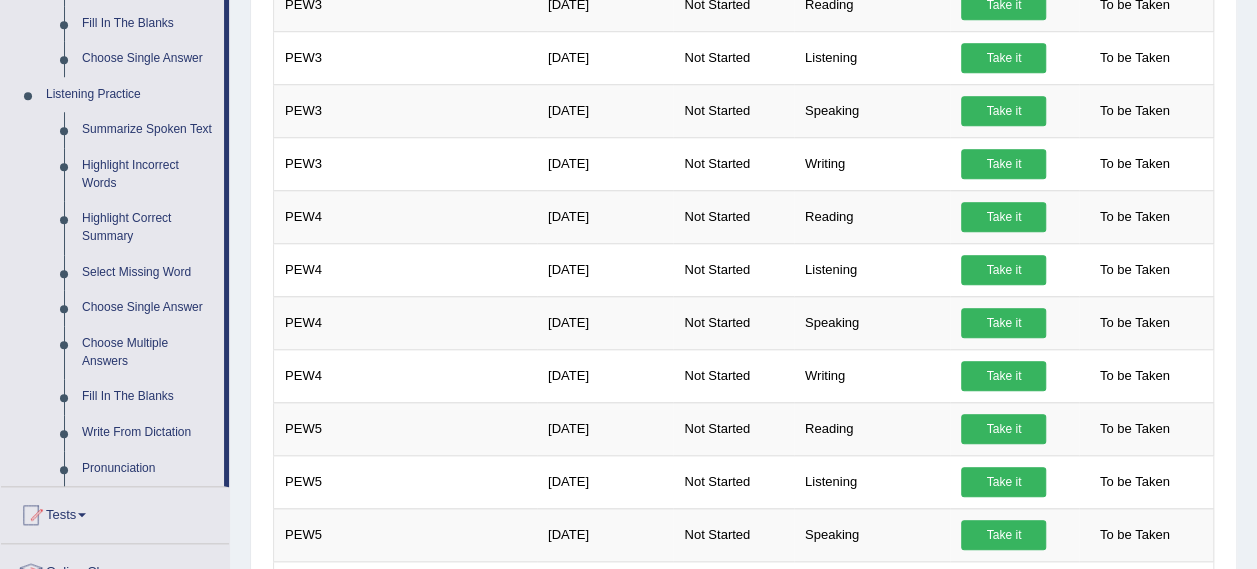 scroll, scrollTop: 795, scrollLeft: 0, axis: vertical 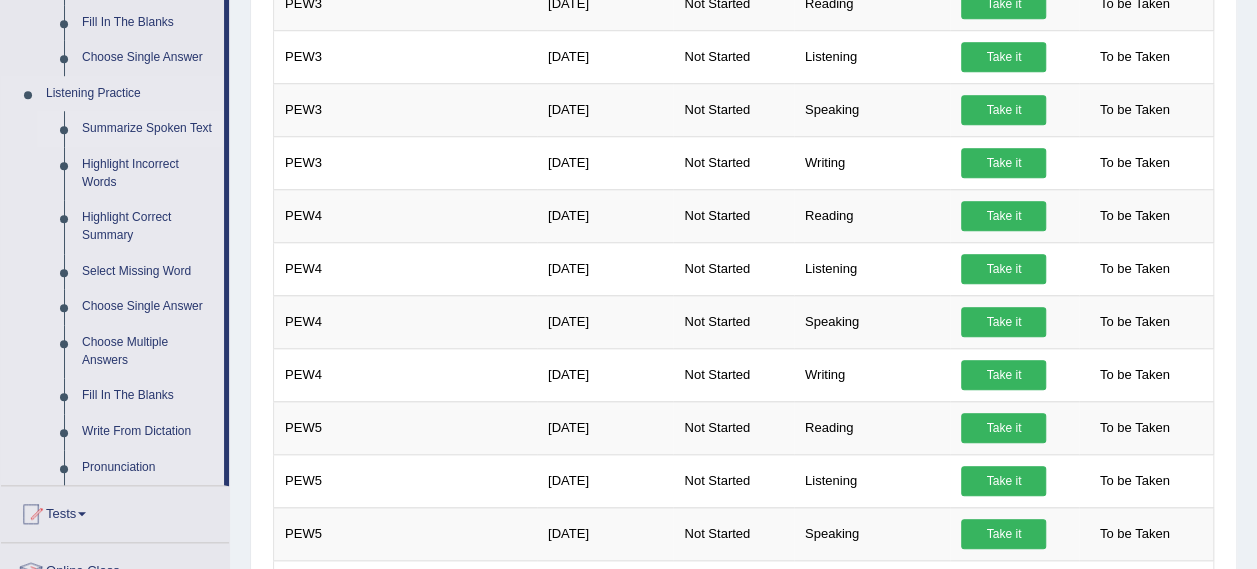 click on "Summarize Spoken Text" at bounding box center [148, 129] 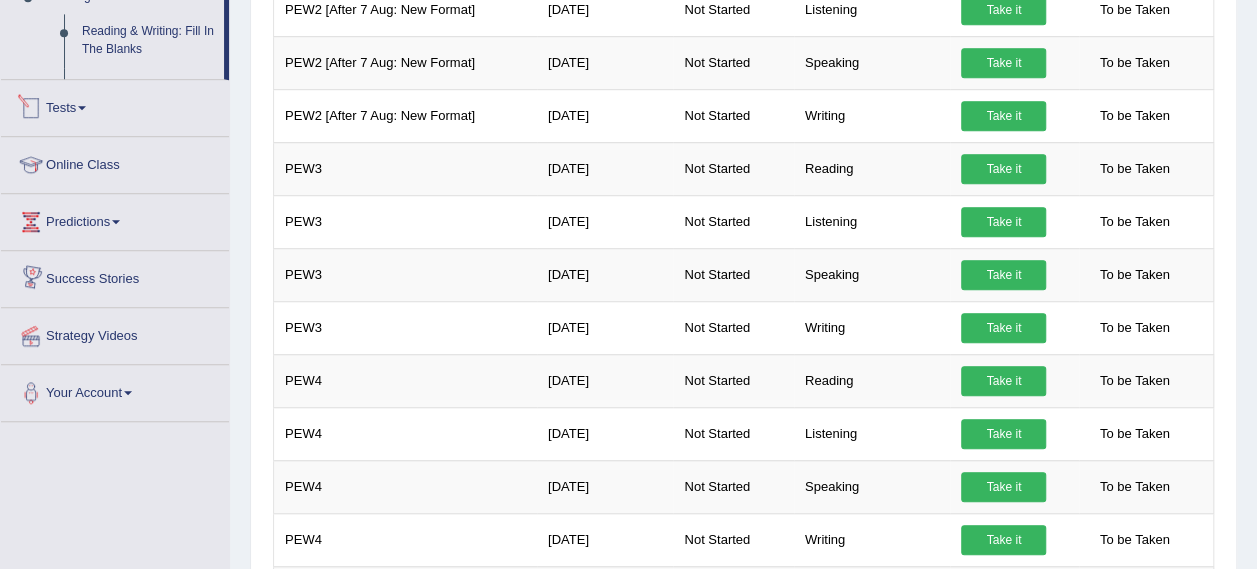 scroll, scrollTop: 782, scrollLeft: 0, axis: vertical 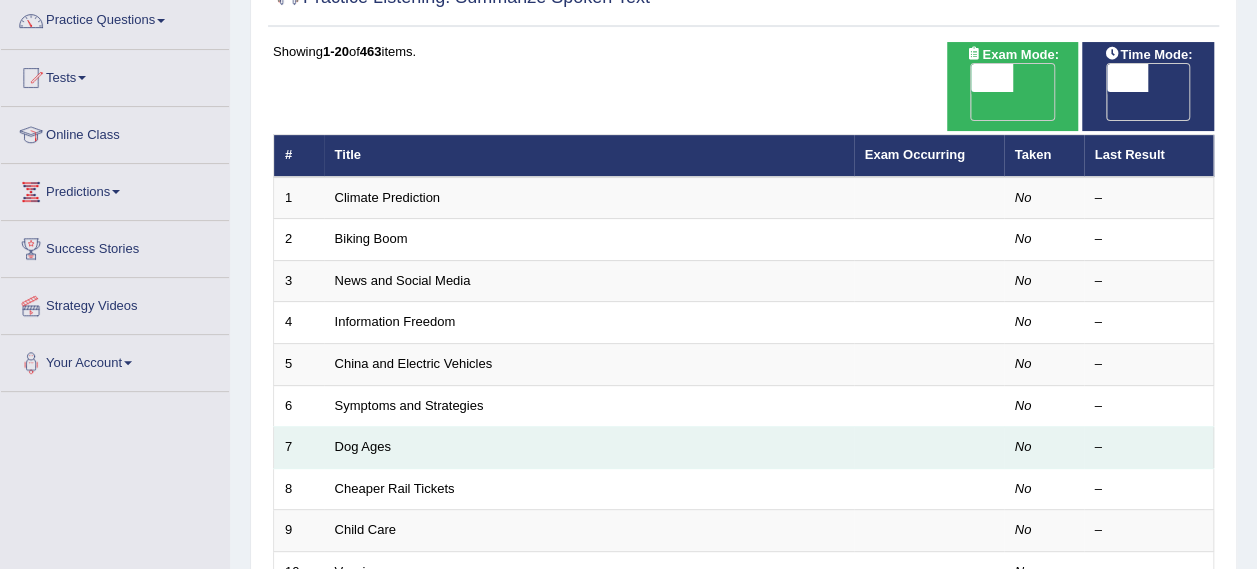 click on "Dog Ages" at bounding box center (589, 448) 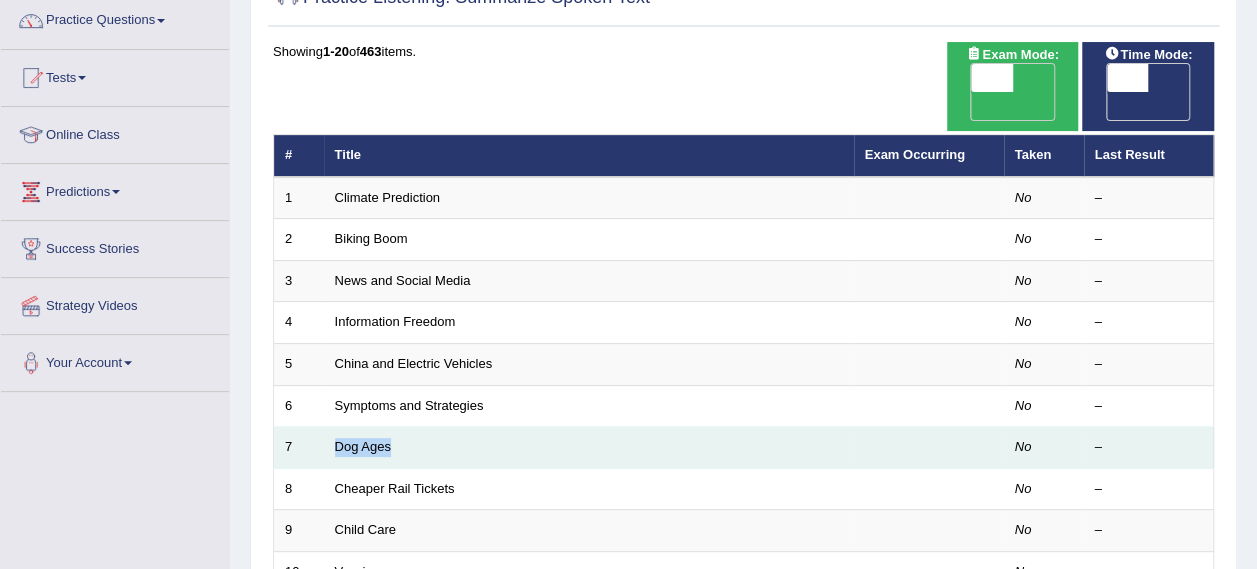 click on "Dog Ages" at bounding box center [589, 448] 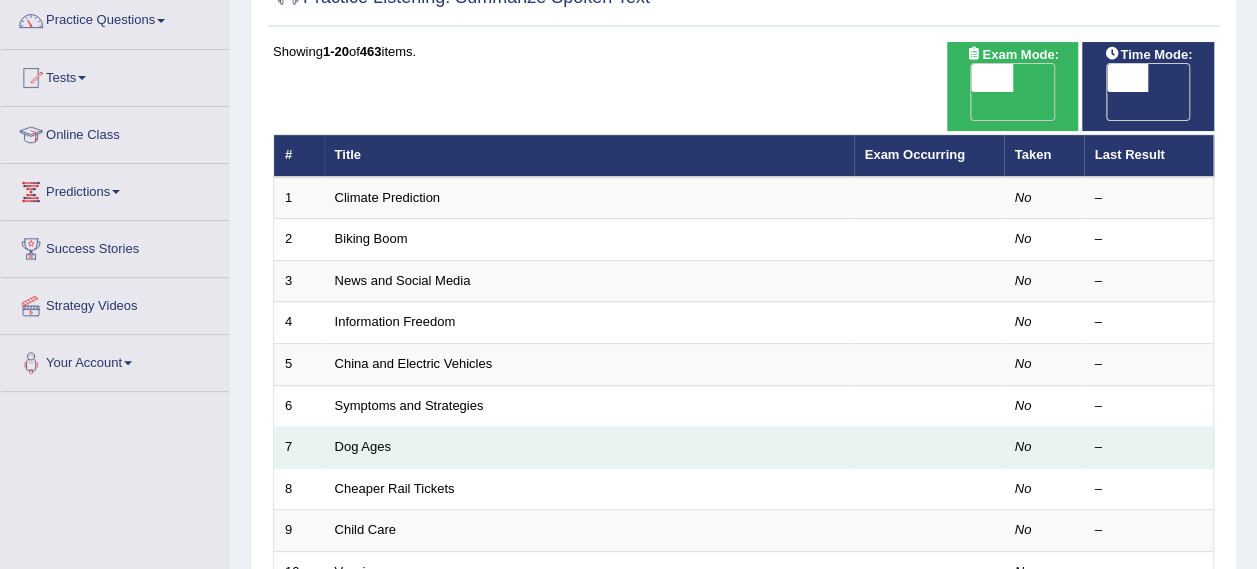 click on "7" at bounding box center (299, 448) 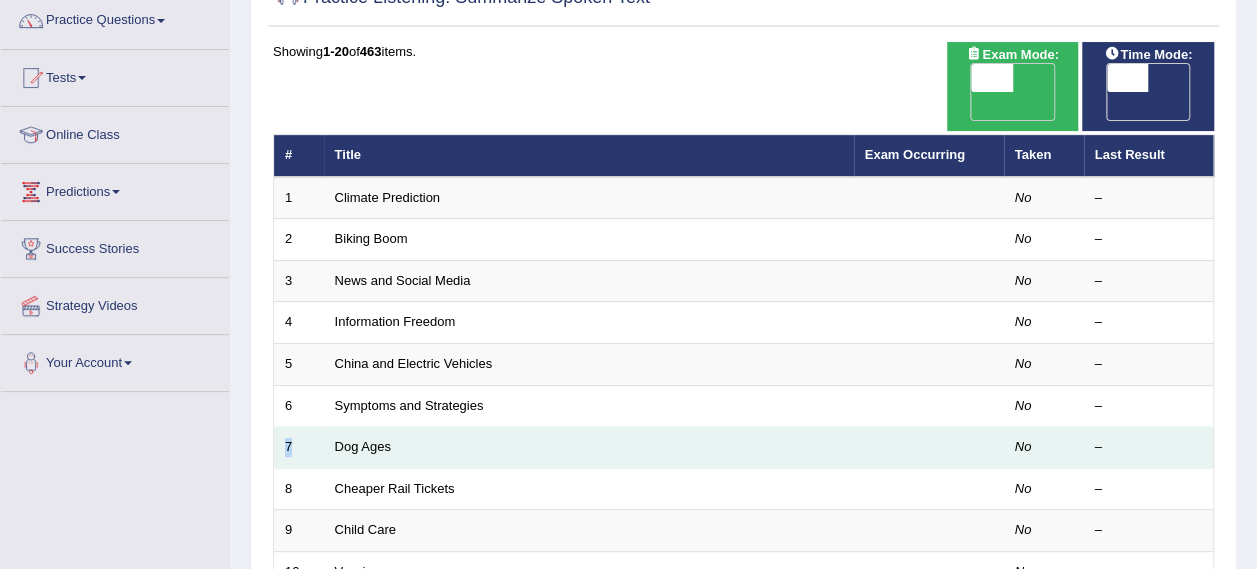 click on "7" at bounding box center (299, 448) 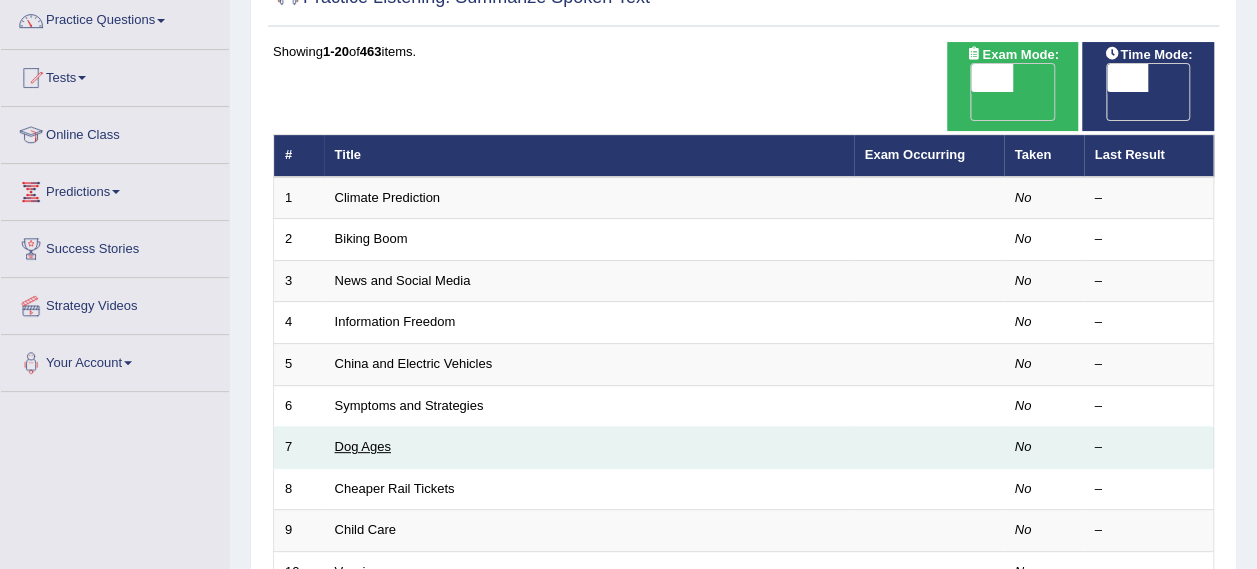 click on "Dog Ages" at bounding box center (363, 446) 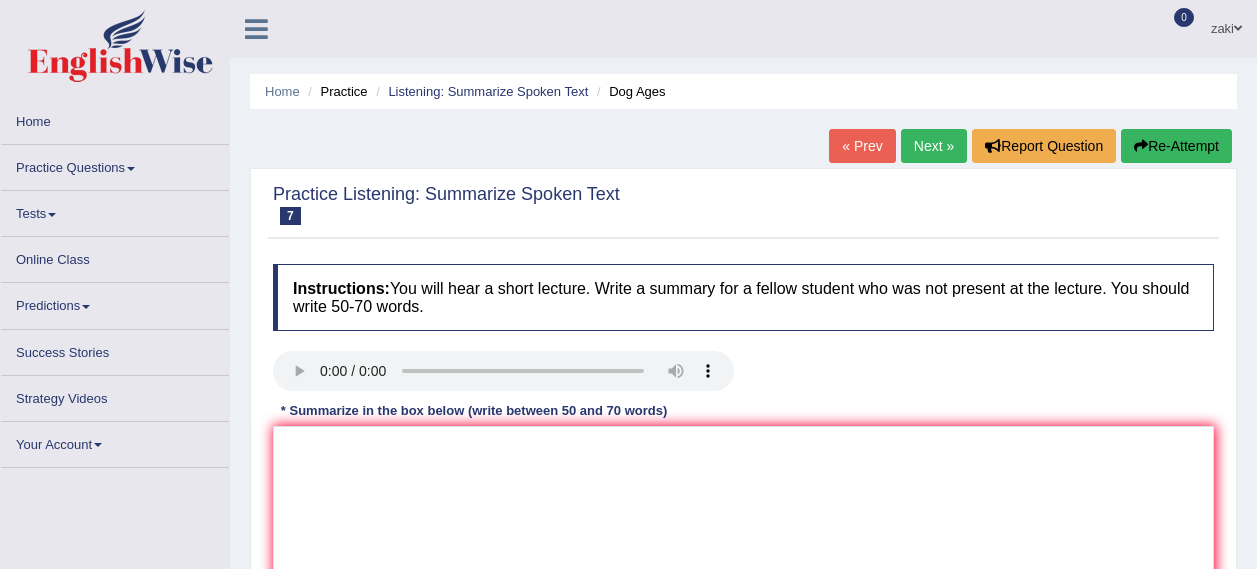 scroll, scrollTop: 0, scrollLeft: 0, axis: both 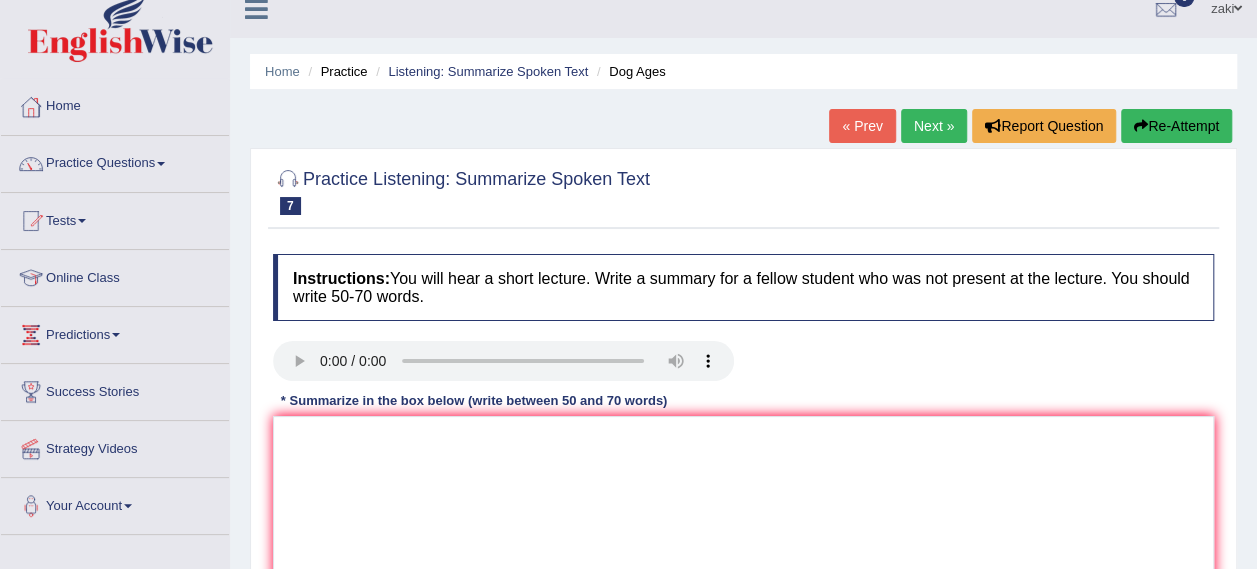 click on "Home" at bounding box center [115, 104] 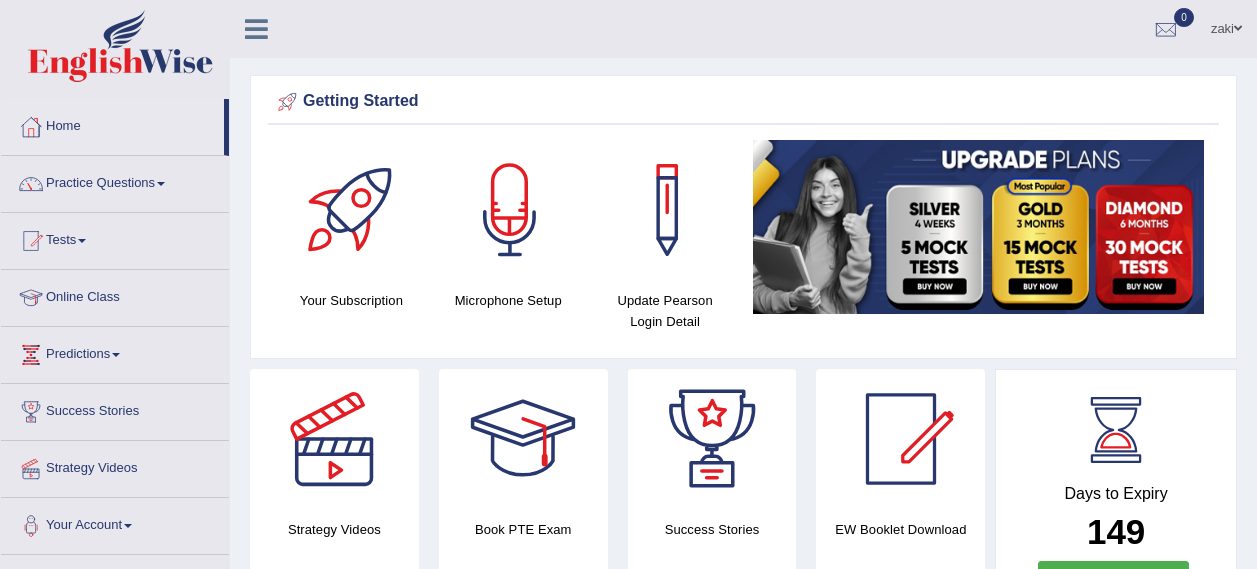 scroll, scrollTop: 0, scrollLeft: 0, axis: both 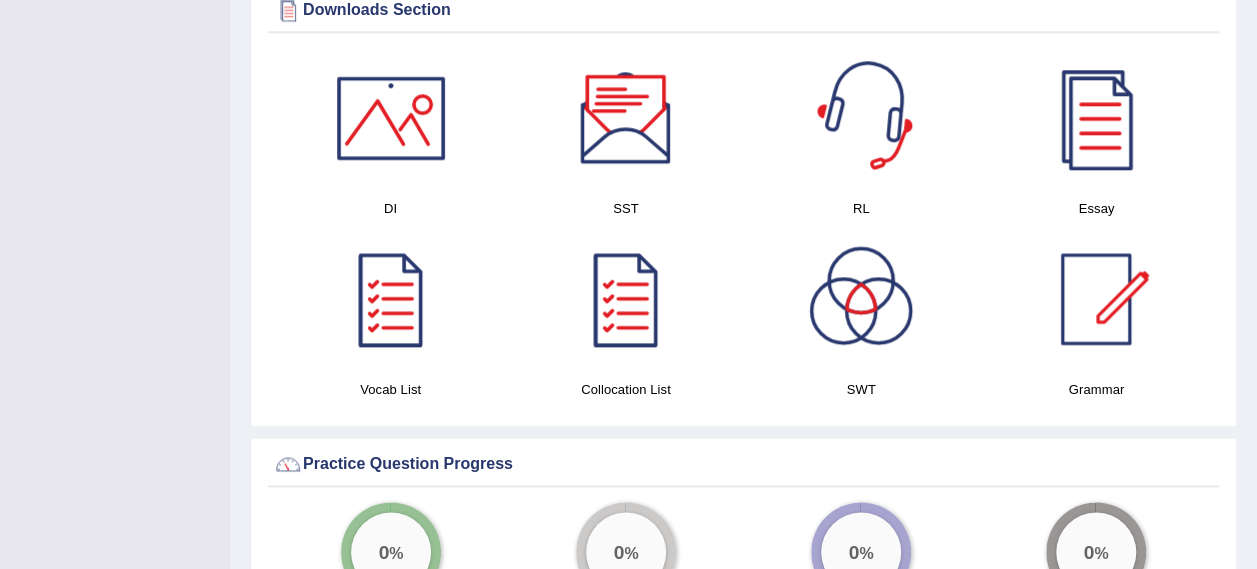 click at bounding box center [626, 118] 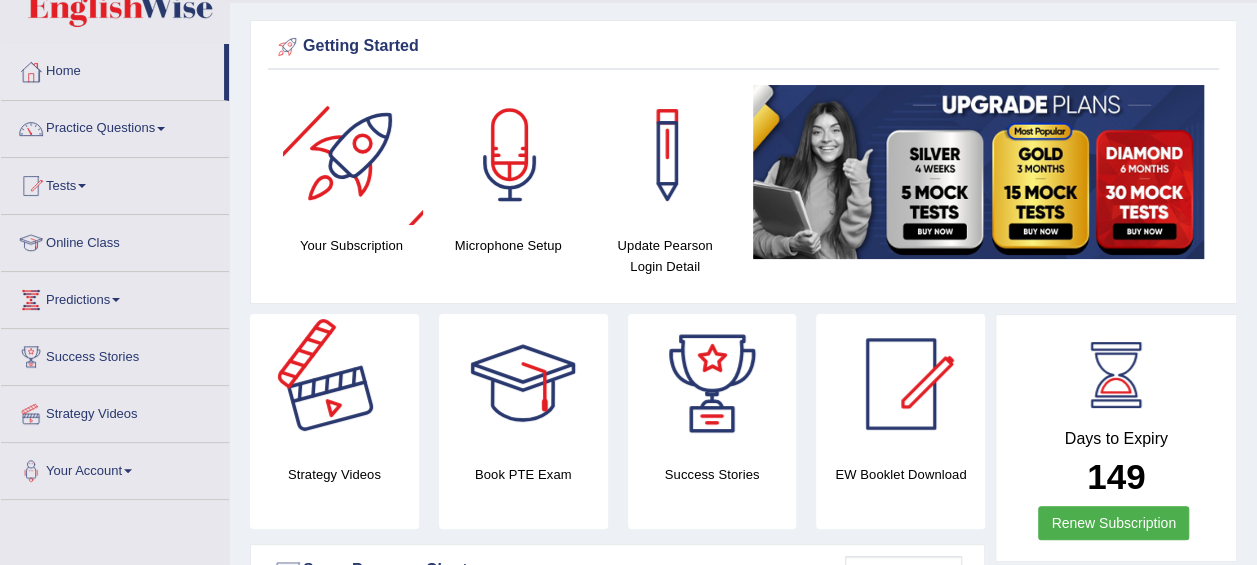 scroll, scrollTop: 0, scrollLeft: 0, axis: both 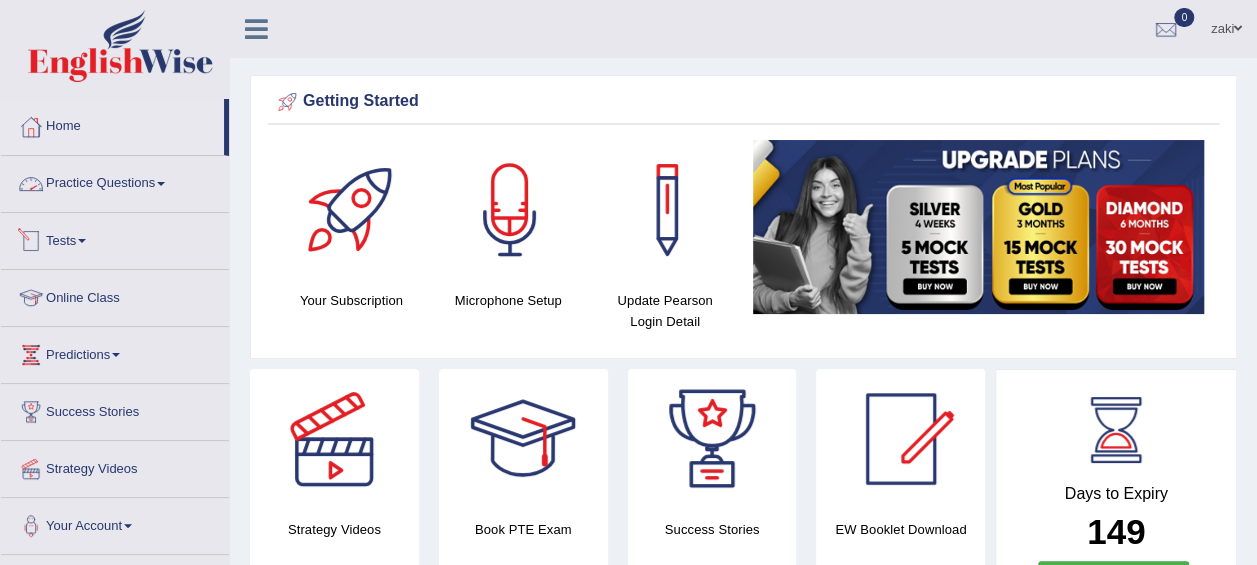 click on "Practice Questions" at bounding box center [115, 181] 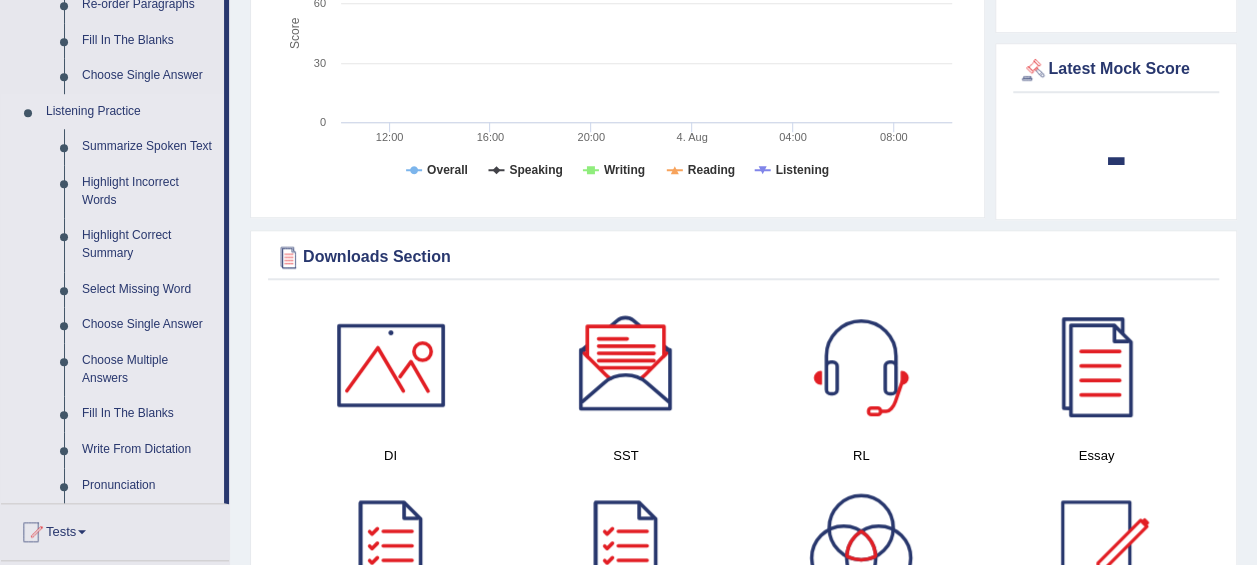 scroll, scrollTop: 775, scrollLeft: 0, axis: vertical 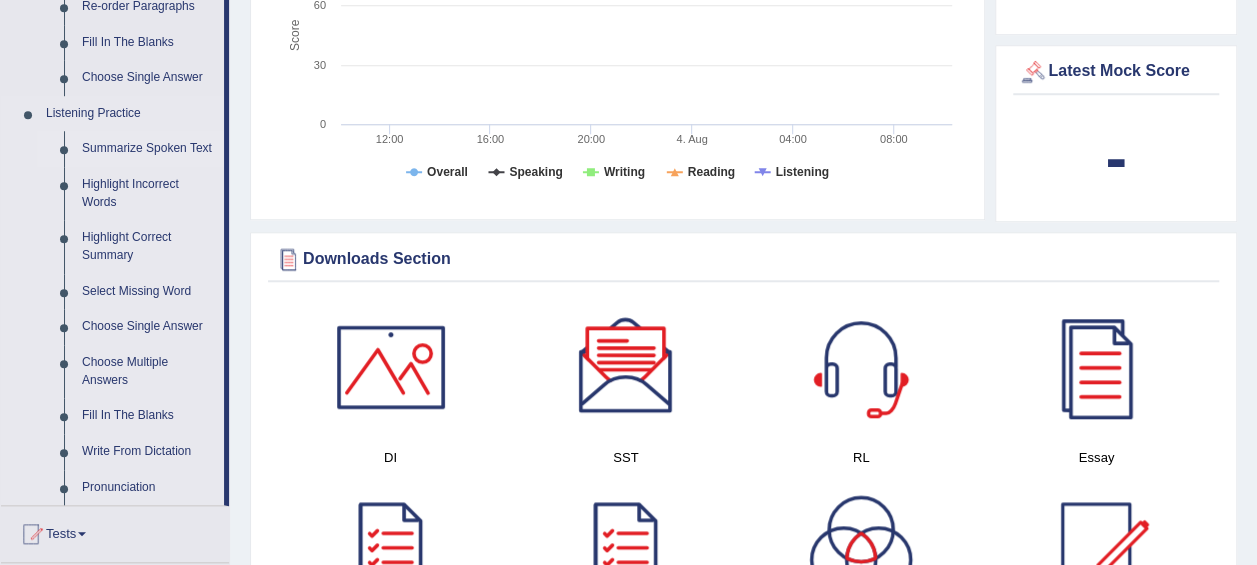click on "Summarize Spoken Text" at bounding box center (148, 149) 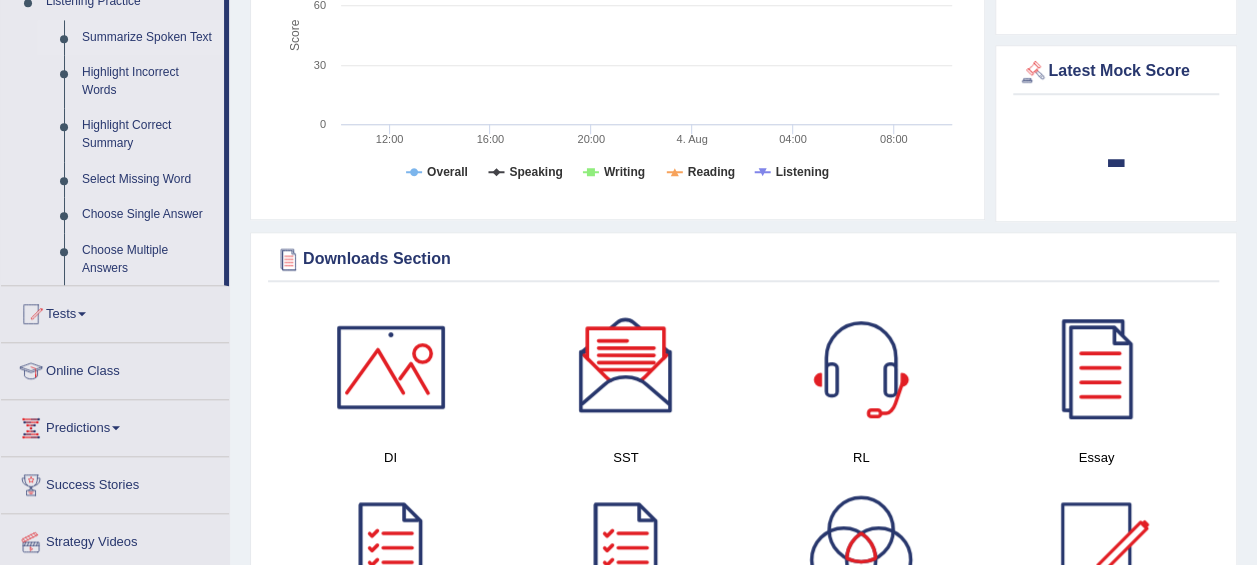 scroll, scrollTop: 320, scrollLeft: 0, axis: vertical 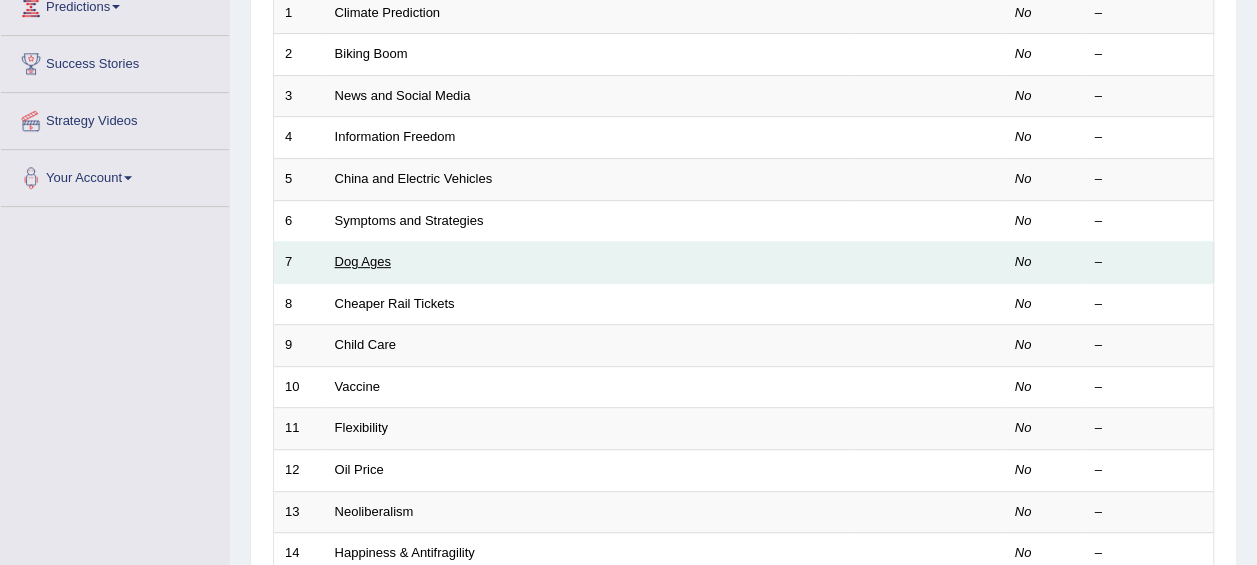 click on "Dog Ages" at bounding box center (363, 261) 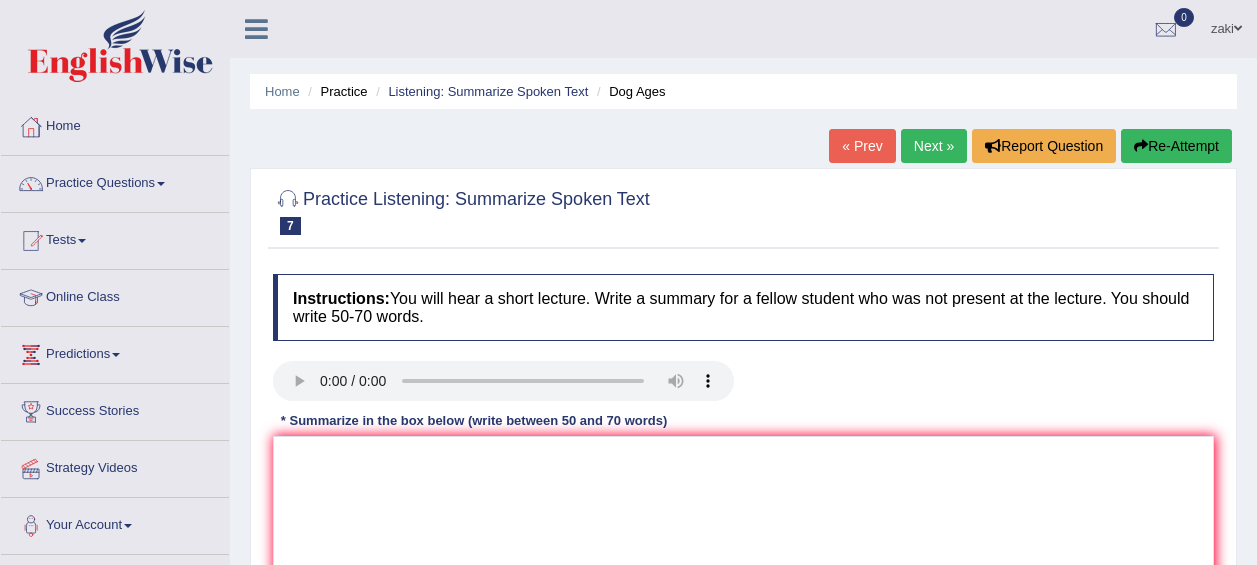 scroll, scrollTop: 0, scrollLeft: 0, axis: both 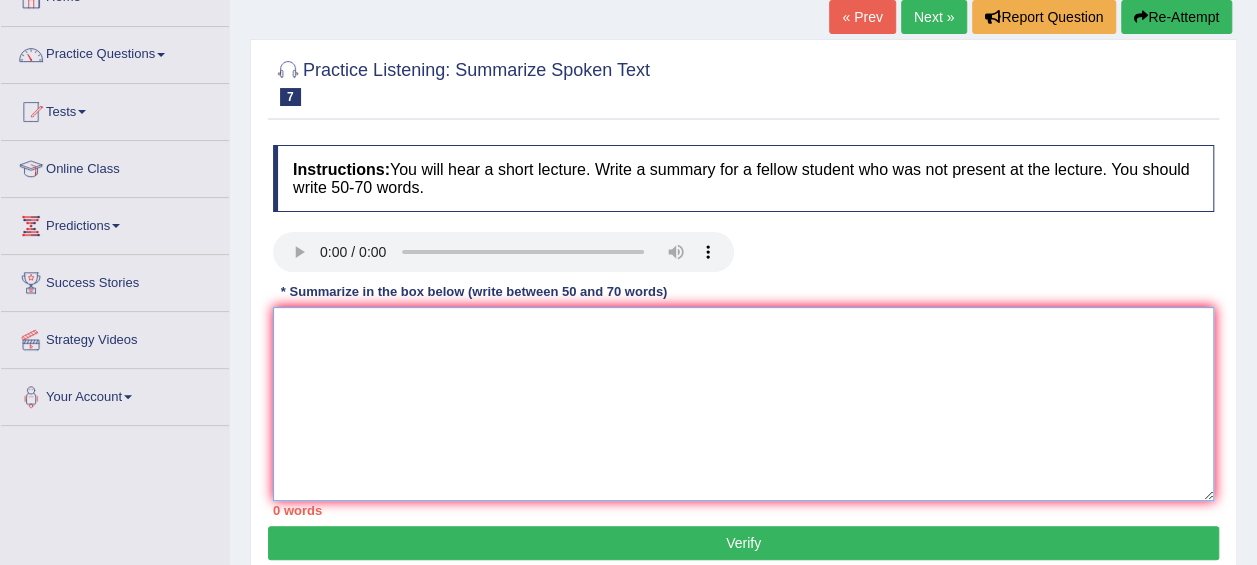 click at bounding box center [743, 404] 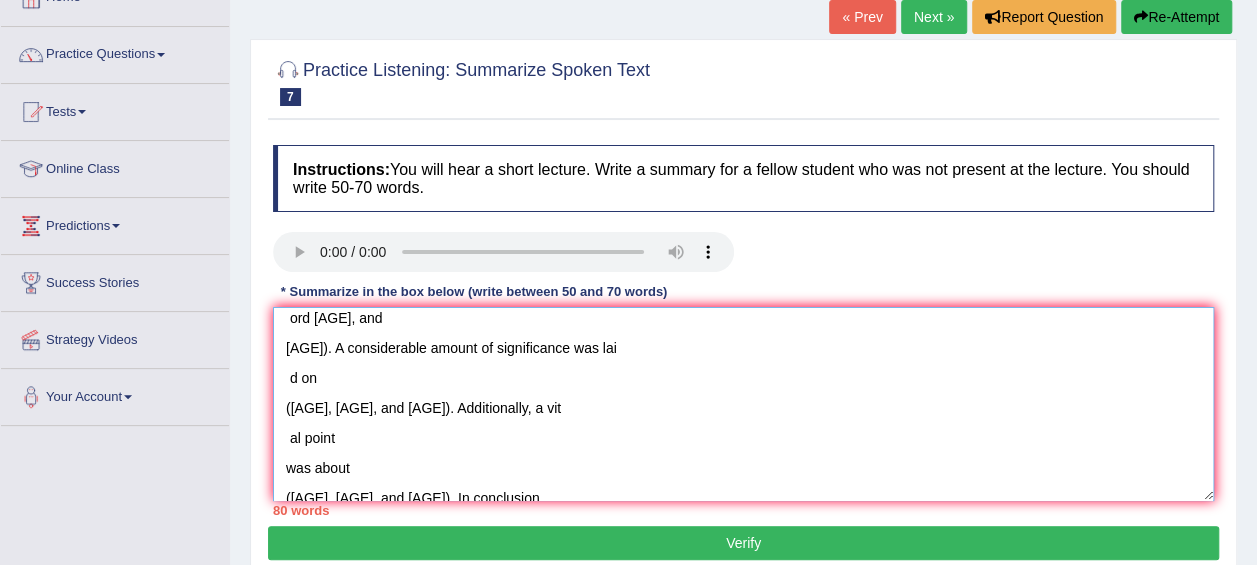 scroll, scrollTop: 0, scrollLeft: 0, axis: both 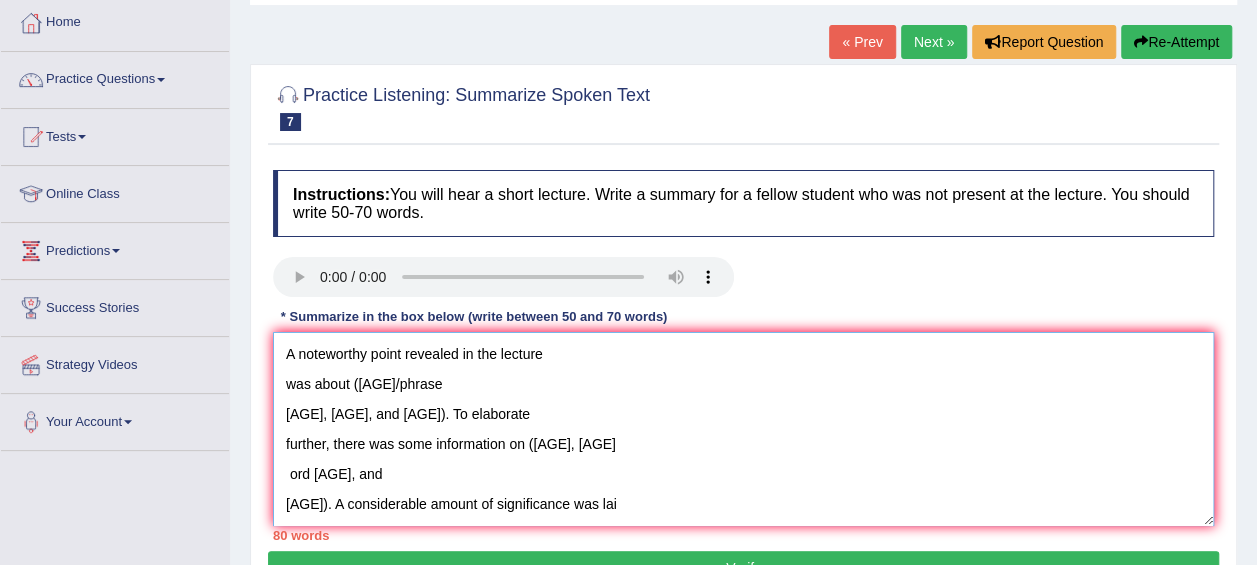 click on "A noteworthy point revealed in the lecture
was about ([AGE]/phrase
[AGE], [AGE], and [AGE]). To elaborate
further, there was some information on ([AGE], [AGE]
ord [AGE], and
[AGE]). A considerable amount of significance was lai
d on
([AGE], [AGE], and [AGE]). Additionally, a vit
al point
was about
([AGE], [AGE], and [AGE]). In conclusion,
the
lecture provides crucial details about ([AGE], [AGE]
d [AGE], and
[AGE])." at bounding box center [743, 429] 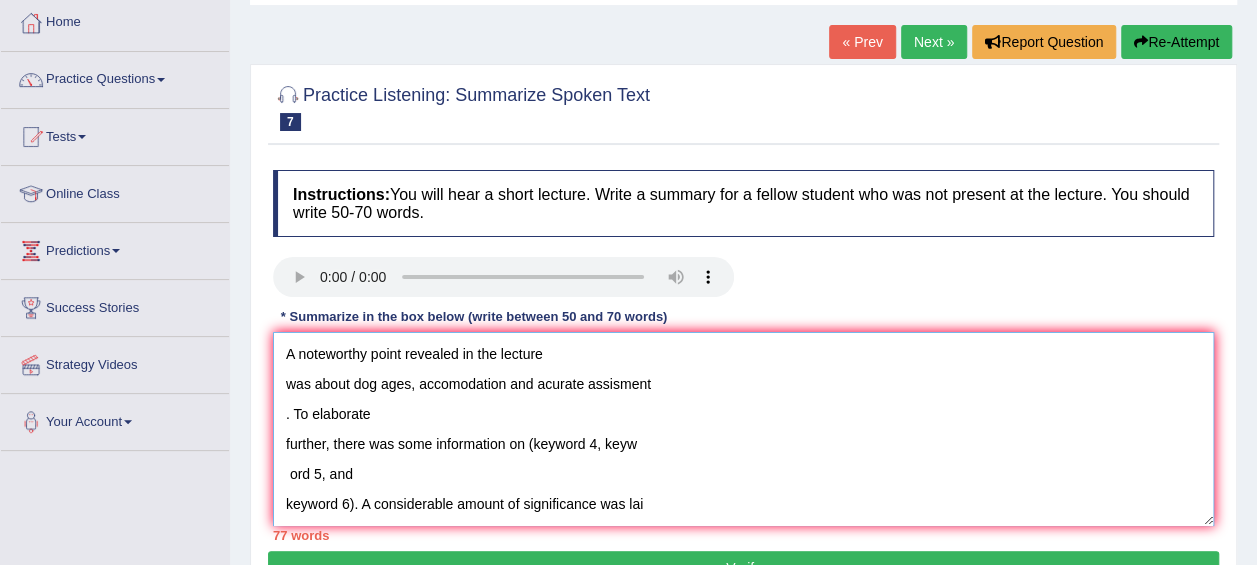 click on "A noteworthy point revealed in the lecture
was about dog ages, accomodation and acurate assisment
. To elaborate
further, there was some information on (keyword 4, keyw
ord 5, and
keyword 6). A considerable amount of significance was lai
d on
(keyword 7, keyword 8, and keyword 9). Additionally, a vit
al point
was about
(keyword 10, keyword 11, and keyword 12). In conclusion,
the
lecture provides crucial details about (keyword 13, keywor
d 14, and
keyword 15)." at bounding box center [743, 429] 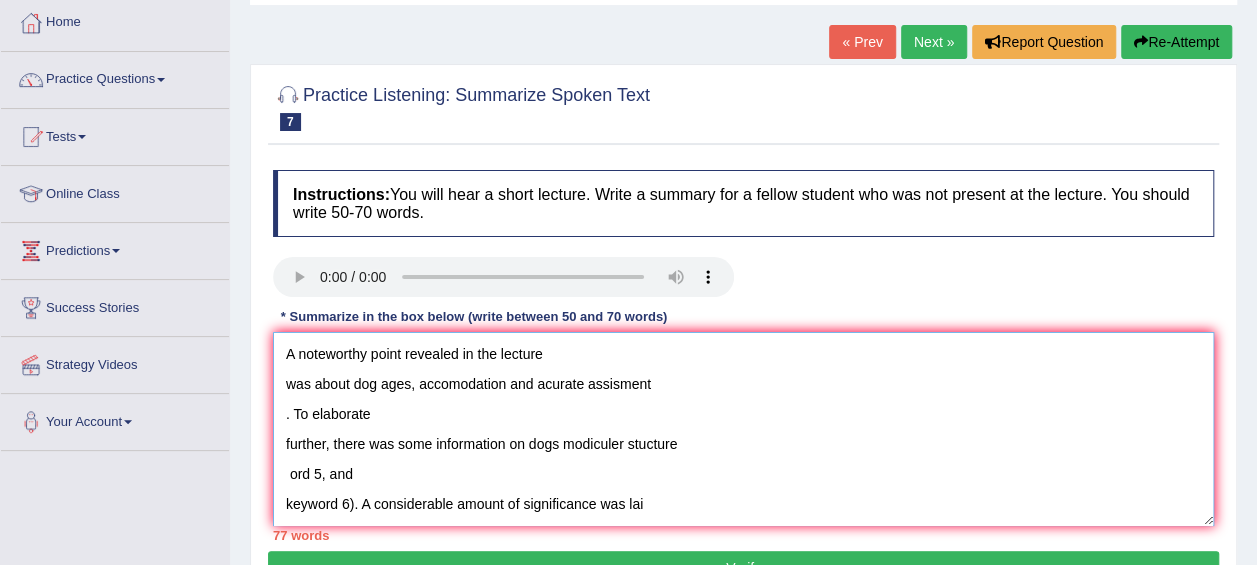 click on "A noteworthy point revealed in the lecture
was about dog ages, accomodation and acurate assisment
. To elaborate
further, there was some information on dogs modiculer stucture
ord 5, and
keyword 6). A considerable amount of significance was lai
d on
(keyword 7, keyword 8, and keyword 9). Additionally, a vit
al point
was about
(keyword 10, keyword 11, and keyword 12). In conclusion,
the
lecture provides crucial details about (keyword 13, keywor
d 14, and
keyword 15)." at bounding box center [743, 429] 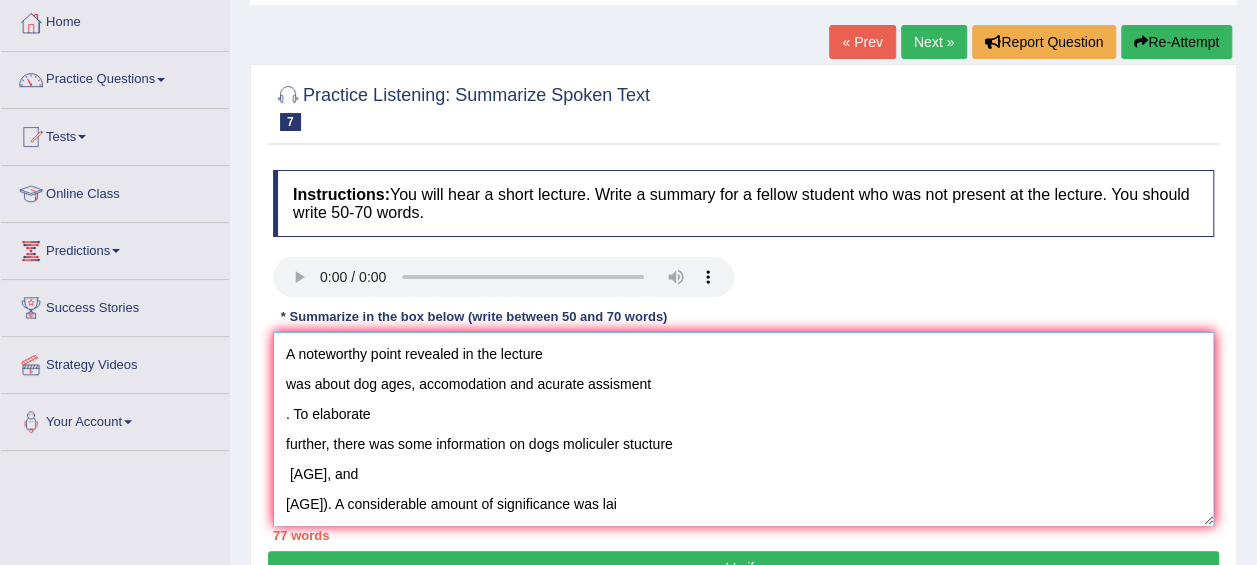 click on "A noteworthy point revealed in the lecture
was about dog ages, accomodation and acurate assisment
. To elaborate
further, there was some information on dogs moliculer stucture
[AGE], and
[AGE]). A considerable amount of significance was lai
d on
([AGE], [AGE], and [AGE]). Additionally, a vit
al point
was about
([AGE], [AGE], and [AGE]). In conclusion,
the
lecture provides crucial details about ([AGE], [AGE]
d [AGE], and
[AGE])." at bounding box center [743, 429] 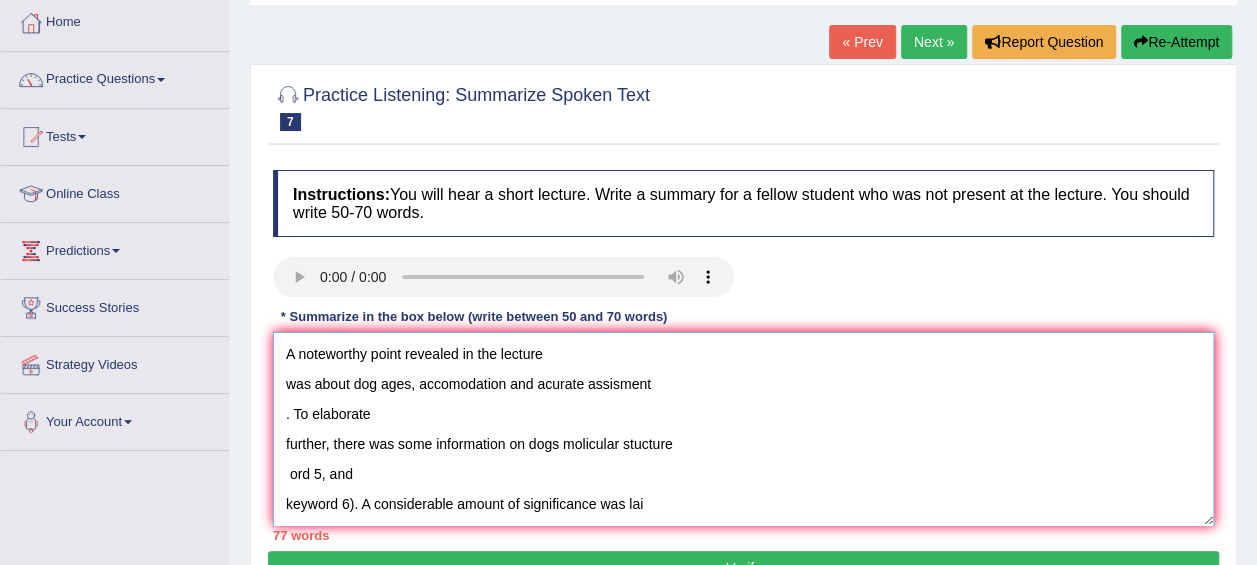 click on "A noteworthy point revealed in the lecture
was about dog ages, accomodation and acurate assisment
. To elaborate
further, there was some information on dogs molicular stucture
ord 5, and
keyword 6). A considerable amount of significance was lai
d on
(keyword 7, keyword 8, and keyword 9). Additionally, a vit
al point
was about
(keyword 10, keyword 11, and keyword 12). In conclusion,
the
lecture provides crucial details about (keyword 13, keywor
d 14, and
keyword 15)." at bounding box center (743, 429) 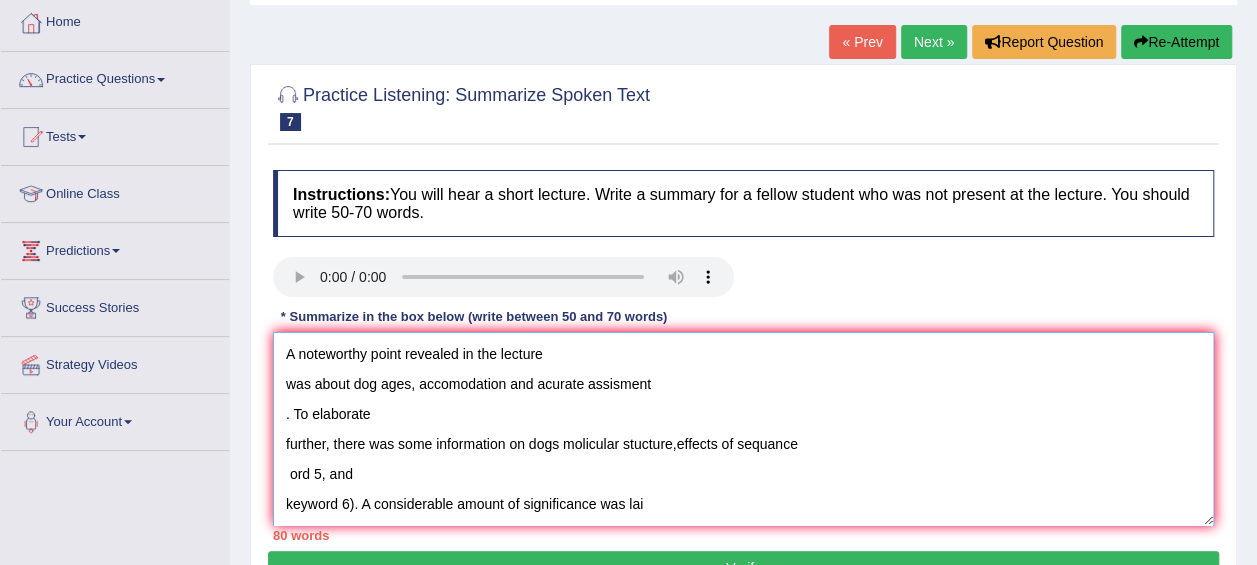 click on "A noteworthy point revealed in the lecture
was about dog ages, accomodation and acurate assisment
. To elaborate
further, there was some information on dogs molicular stucture,effects of sequance
ord 5, and
keyword 6). A considerable amount of significance was lai
d on
(keyword 7, keyword 8, and keyword 9). Additionally, a vit
al point
was about
(keyword 10, keyword 11, and keyword 12). In conclusion,
the
lecture provides crucial details about (keyword 13, keywor
d 14, and
keyword 15)." at bounding box center [743, 429] 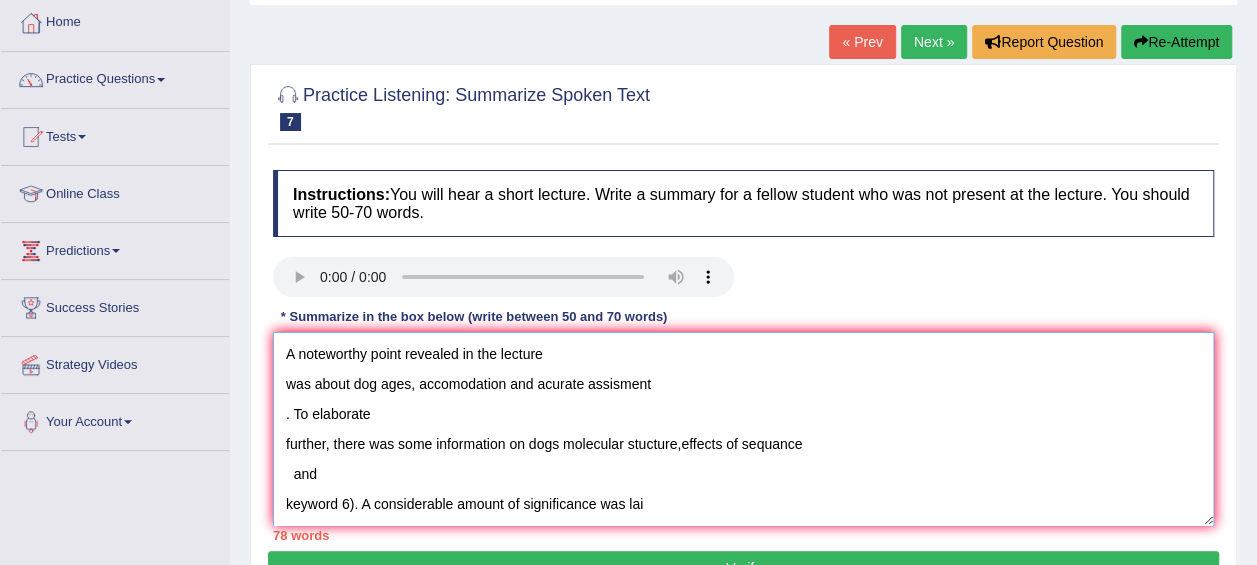 click on "A noteworthy point revealed in the lecture
was about dog ages, accomodation and acurate assisment
. To elaborate
further, there was some information on dogs molecular stucture,effects of sequance
and
keyword 6). A considerable amount of significance was lai
d on
(keyword 7, keyword 8, and keyword 9). Additionally, a vit
al point
was about
(keyword 10, keyword 11, and keyword 12). In conclusion,
the
lecture provides crucial details about (keyword 13, keywor
d 14, and
keyword 15)." at bounding box center (743, 429) 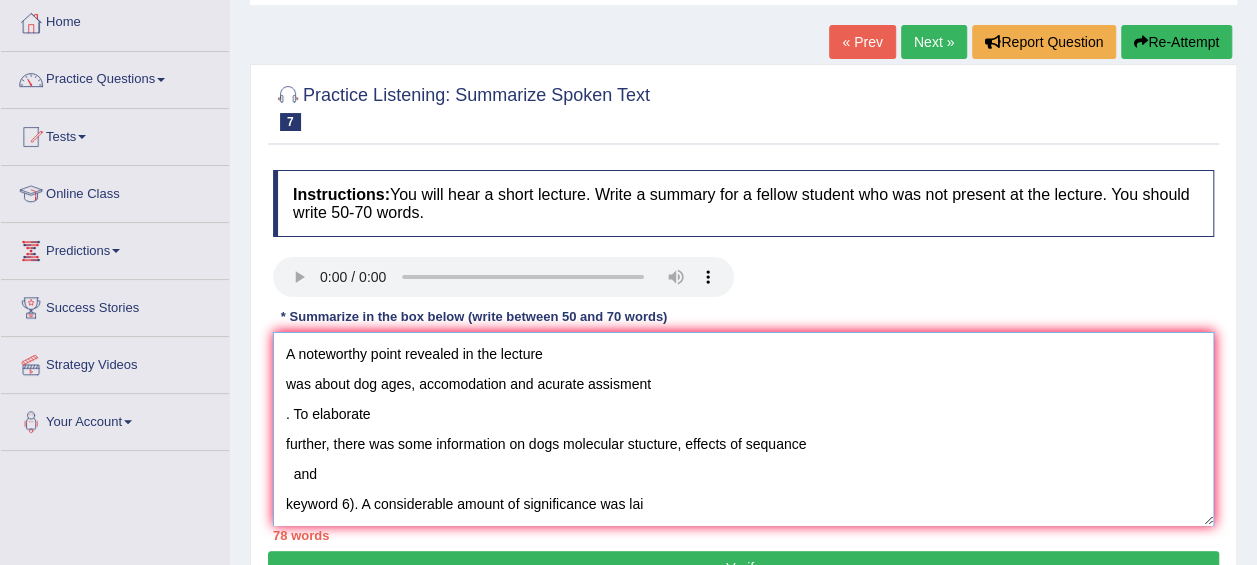click on "A noteworthy point revealed in the lecture
was about dog ages, accomodation and acurate assisment
. To elaborate
further, there was some information on dogs molecular stucture, effects of sequance
and
keyword 6). A considerable amount of significance was lai
d on
(keyword 7, keyword 8, and keyword 9). Additionally, a vit
al point
was about
(keyword 10, keyword 11, and keyword 12). In conclusion,
the
lecture provides crucial details about (keyword 13, keywor
d 14, and
keyword 15)." at bounding box center [743, 429] 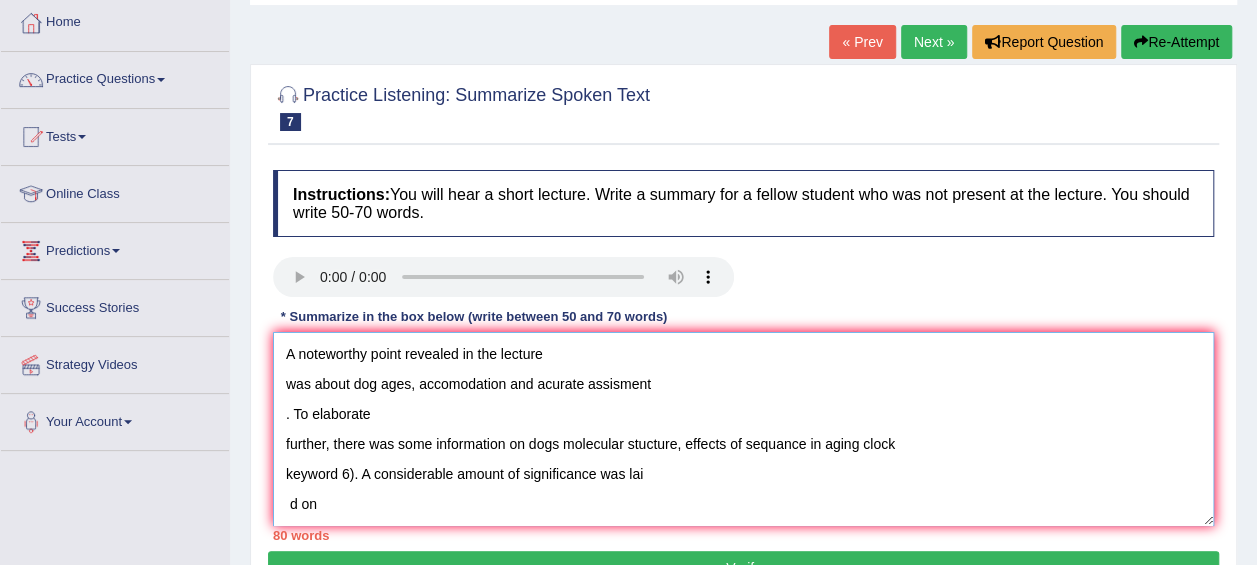 click on "A noteworthy point revealed in the lecture
was about dog ages, accomodation and acurate assisment
. To elaborate
further, there was some information on dogs molecular stucture, effects of sequance in aging clock
keyword 6). A considerable amount of significance was lai
d on
(keyword 7, keyword 8, and keyword 9). Additionally, a vit
al point
was about
(keyword 10, keyword 11, and keyword 12). In conclusion,
the
lecture provides crucial details about (keyword 13, keywor
d 14, and
keyword 15)." at bounding box center (743, 429) 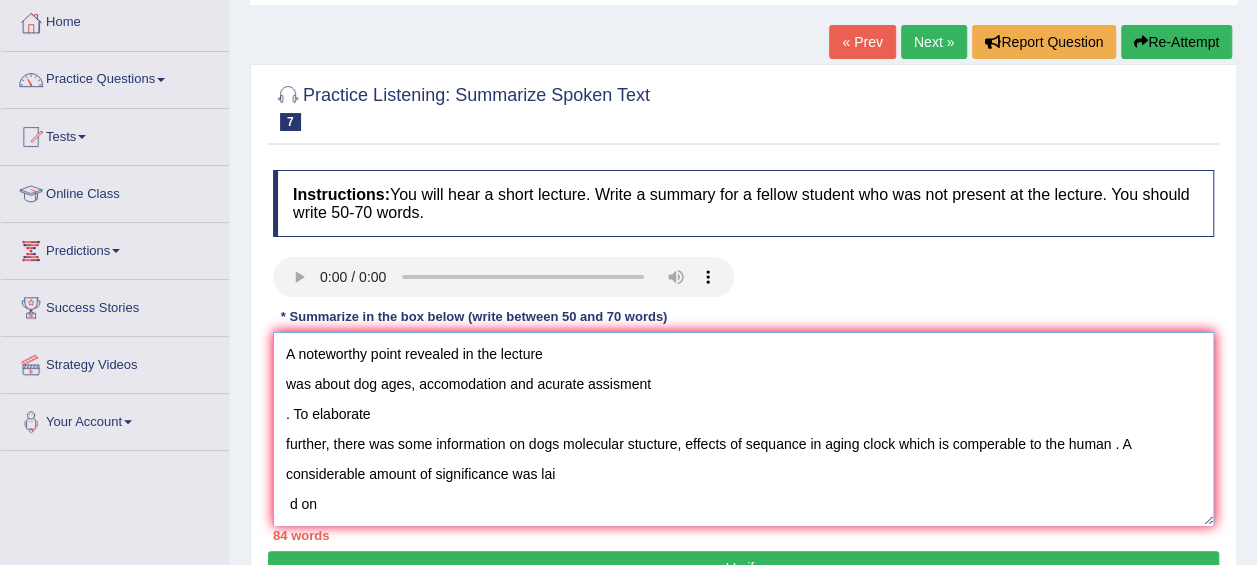 click on "A noteworthy point revealed in the lecture
was about dog ages, accomodation and acurate assisment
. To elaborate
further, there was some information on dogs molecular stucture, effects of sequance in aging clock which is comperable to the human . A considerable amount of significance was lai
d on
(keyword 7, keyword 8, and keyword 9). Additionally, a vit
al point
was about
(keyword 10, keyword 11, and keyword 12). In conclusion,
the
lecture provides crucial details about (keyword 13, keywor
d 14, and
keyword 15)." at bounding box center (743, 429) 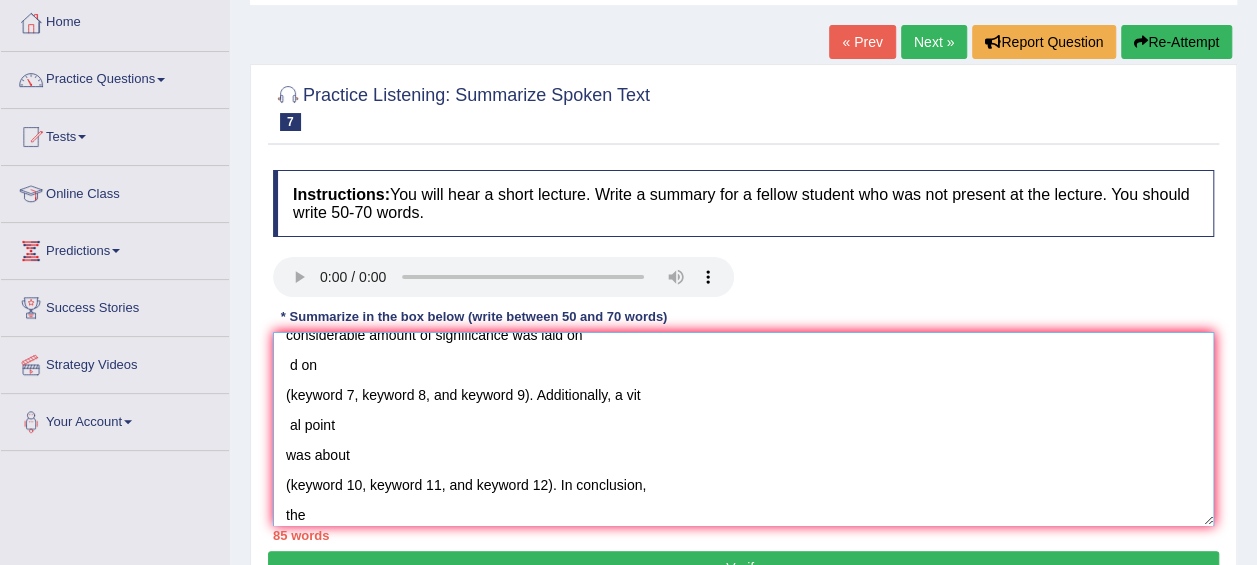 scroll, scrollTop: 240, scrollLeft: 0, axis: vertical 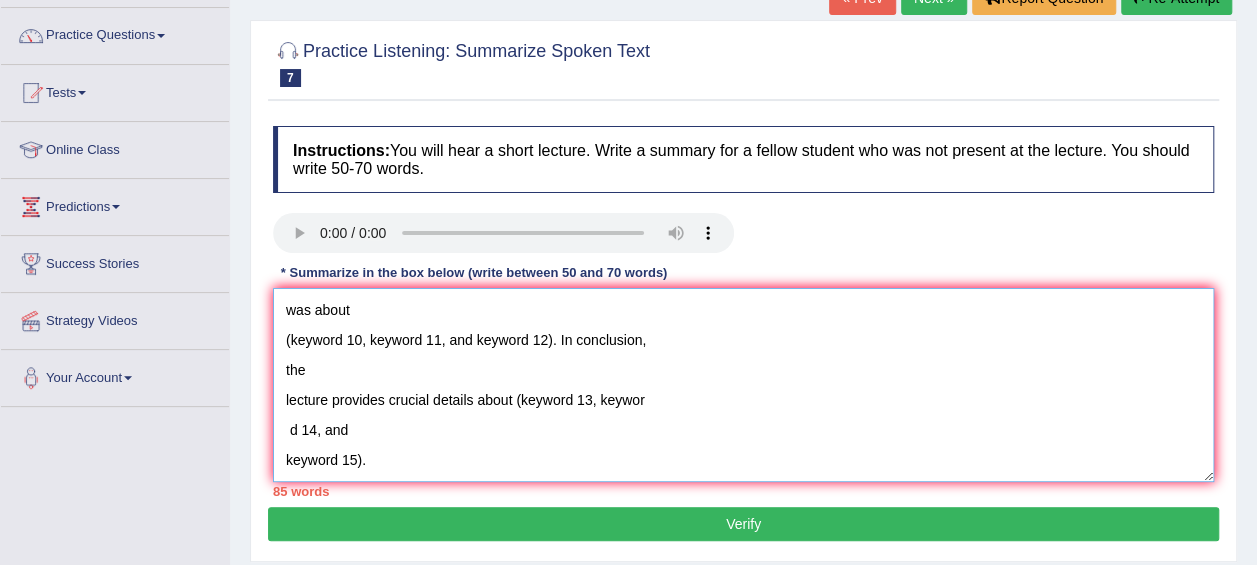 click on "A noteworthy point revealed in the lecture
was about dog ages, accomodation and acurate assisment
. To elaborate
further, there was some information on dogs molecular stucture, effects of sequance in aging clock which is comperable to the human . A considerable amount of significance was laid on
d on
(keyword 7, keyword 8, and keyword 9). Additionally, a vit
al point
was about
(keyword 10, keyword 11, and keyword 12). In conclusion,
the
lecture provides crucial details about (keyword 13, keywor
d 14, and
keyword 15)." at bounding box center (743, 385) 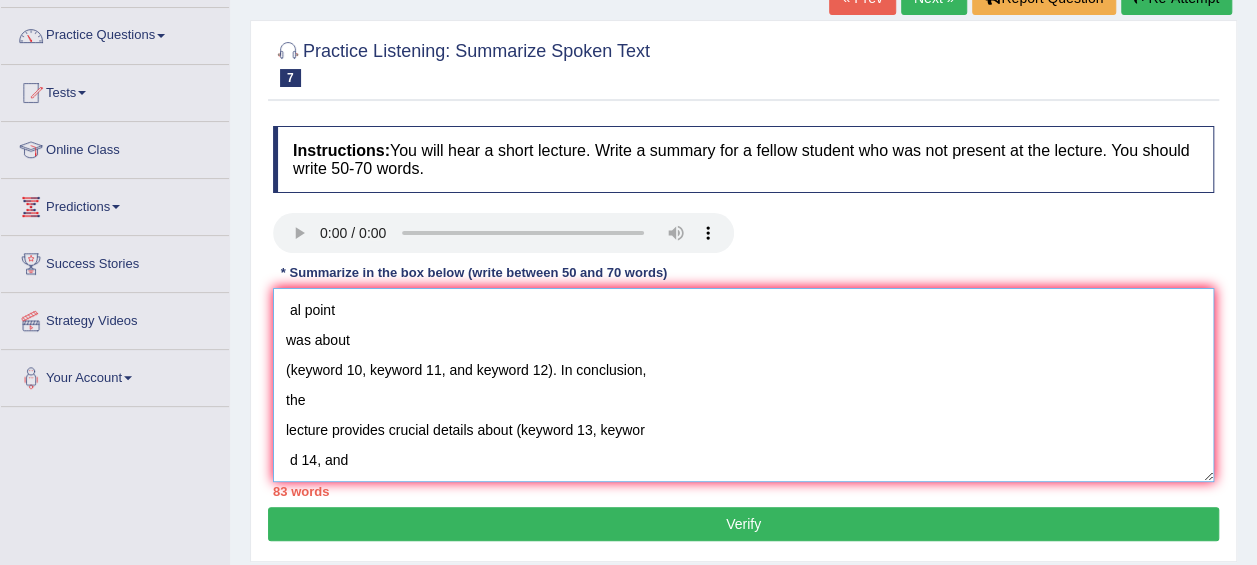 click on "A noteworthy point revealed in the lecture
was about dog ages, accomodation and acurate assisment
. To elaborate
further, there was some information on dogs molecular stucture, effects of sequance in aging clock which is comperable to the human . A considerable amount of significance was laid on
d on
(keyword 7, keyword 8, and keyword 9). Additionally, a vit
al point
was about
(keyword 10, keyword 11, and keyword 12). In conclusion,
the
lecture provides crucial details about (keyword 13, keywor
d 14, and" at bounding box center (743, 385) 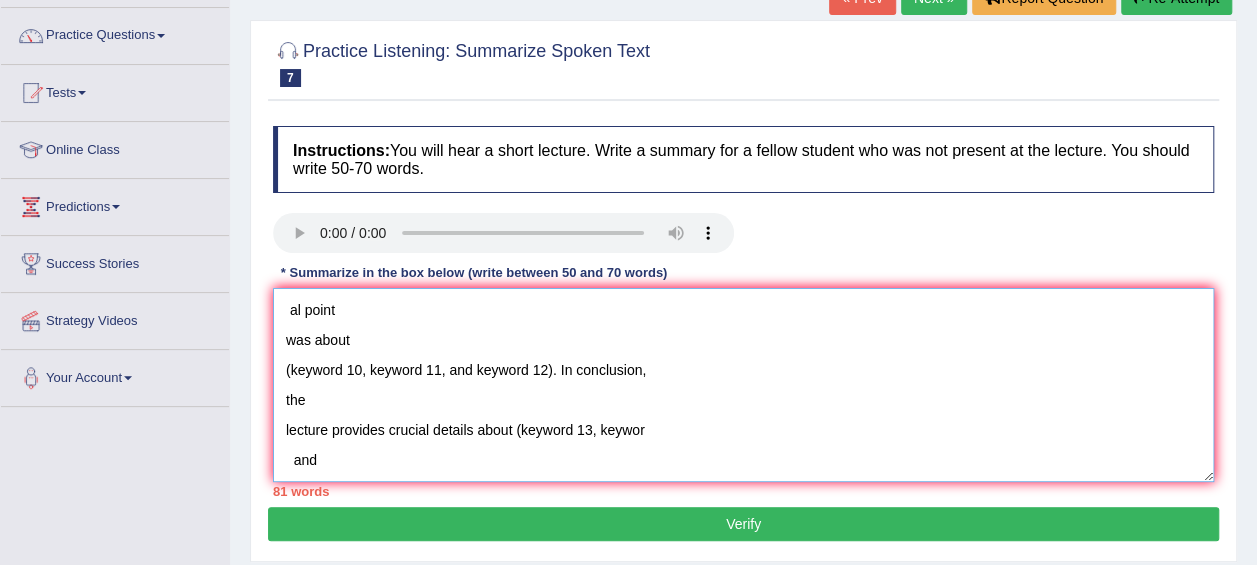 click on "A noteworthy point revealed in the lecture
was about dog ages, accomodation and acurate assisment
. To elaborate
further, there was some information on dogs molecular stucture, effects of sequance in aging clock which is comperable to the human . A considerable amount of significance was laid on
d on
(keyword 7, keyword 8, and keyword 9). Additionally, a vit
al point
was about
(keyword 10, keyword 11, and keyword 12). In conclusion,
the
lecture provides crucial details about (keyword 13, keywor
and" at bounding box center [743, 385] 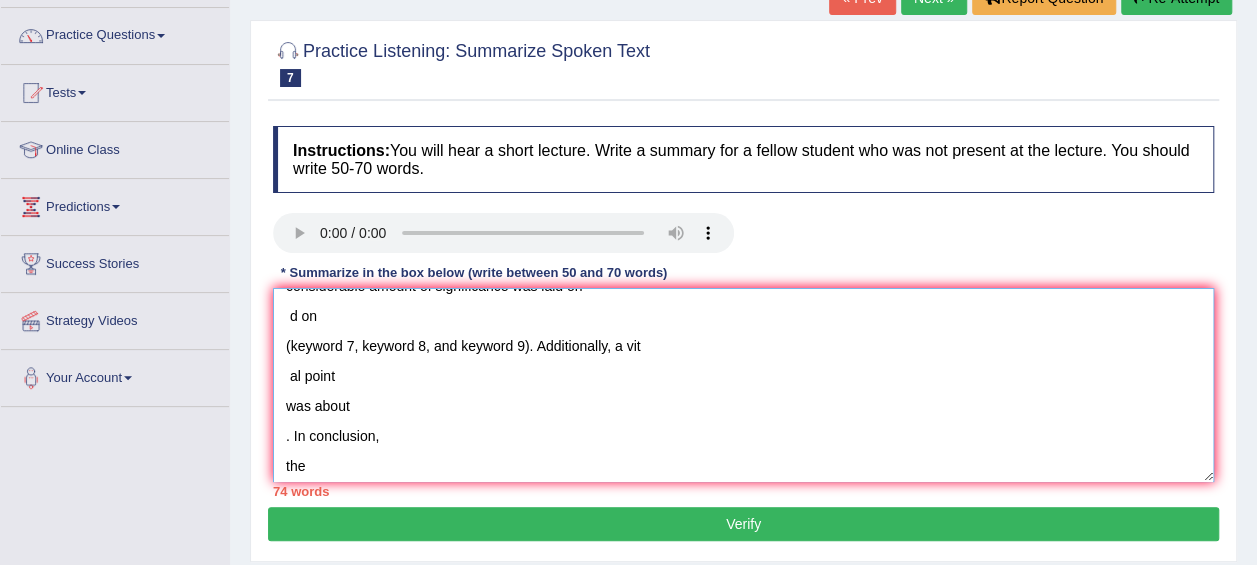 scroll, scrollTop: 142, scrollLeft: 0, axis: vertical 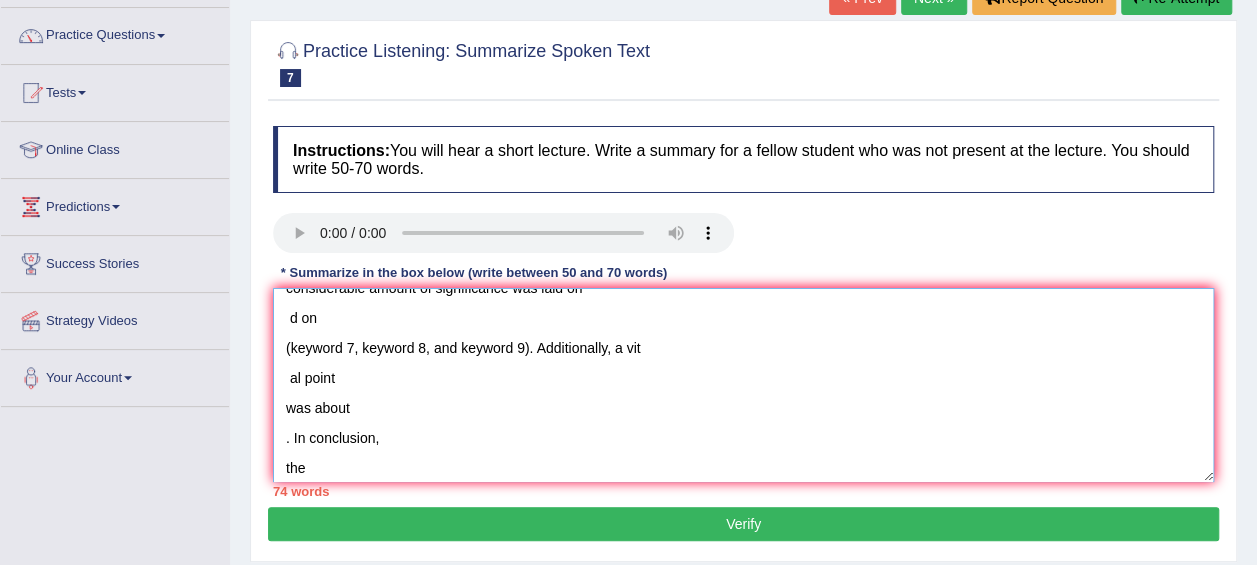 click on "A noteworthy point revealed in the lecture
was about dog ages, accomodation and acurate assisment
. To elaborate
further, there was some information on dogs molecular stucture, effects of sequance in aging clock which is comperable to the human . A considerable amount of significance was laid on
d on
(keyword 7, keyword 8, and keyword 9). Additionally, a vit
al point
was about
. In conclusion,
the
lecture provides crucial details about (keyword 13, keywor
and" at bounding box center [743, 385] 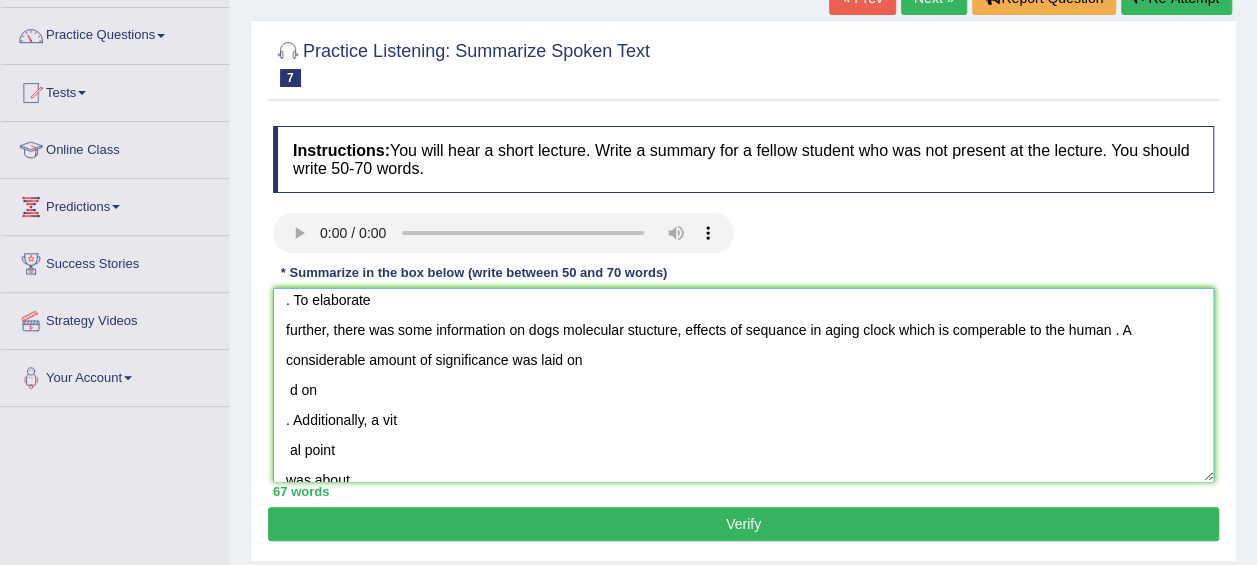 scroll, scrollTop: 68, scrollLeft: 0, axis: vertical 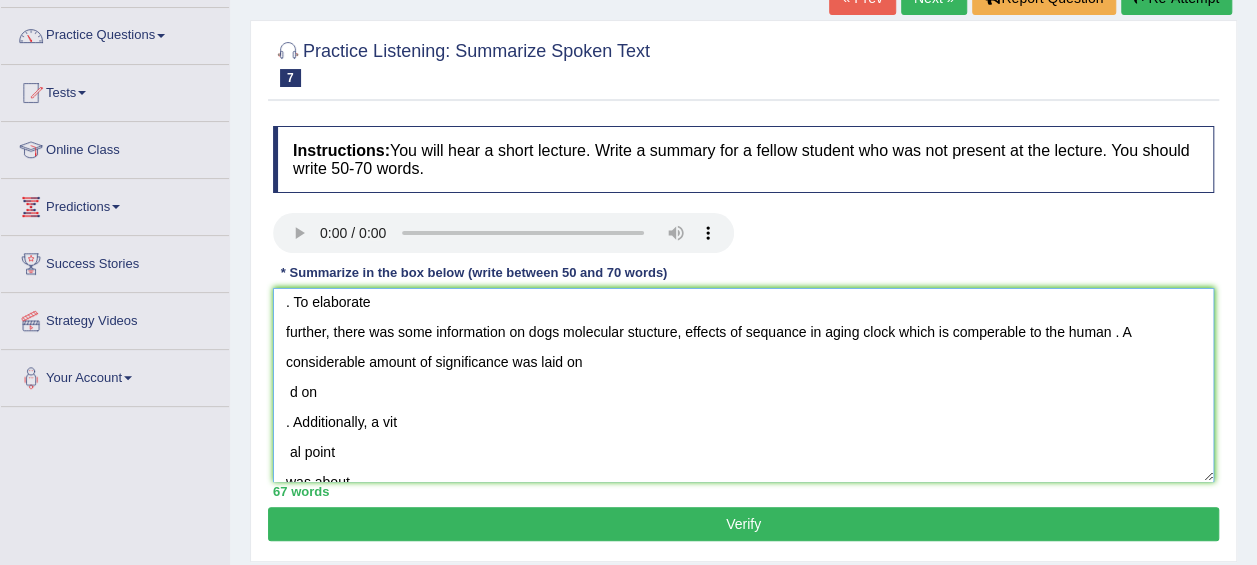 click on "A noteworthy point revealed in the lecture
was about dog ages, accomodation and acurate assisment
. To elaborate
further, there was some information on dogs molecular stucture, effects of sequance in aging clock which is comperable to the human . A considerable amount of significance was laid on
d on
. Additionally, a vit
al point
was about
. In conclusion,
the
lecture provides crucial details about (keyword 13, keywor
and" at bounding box center (743, 385) 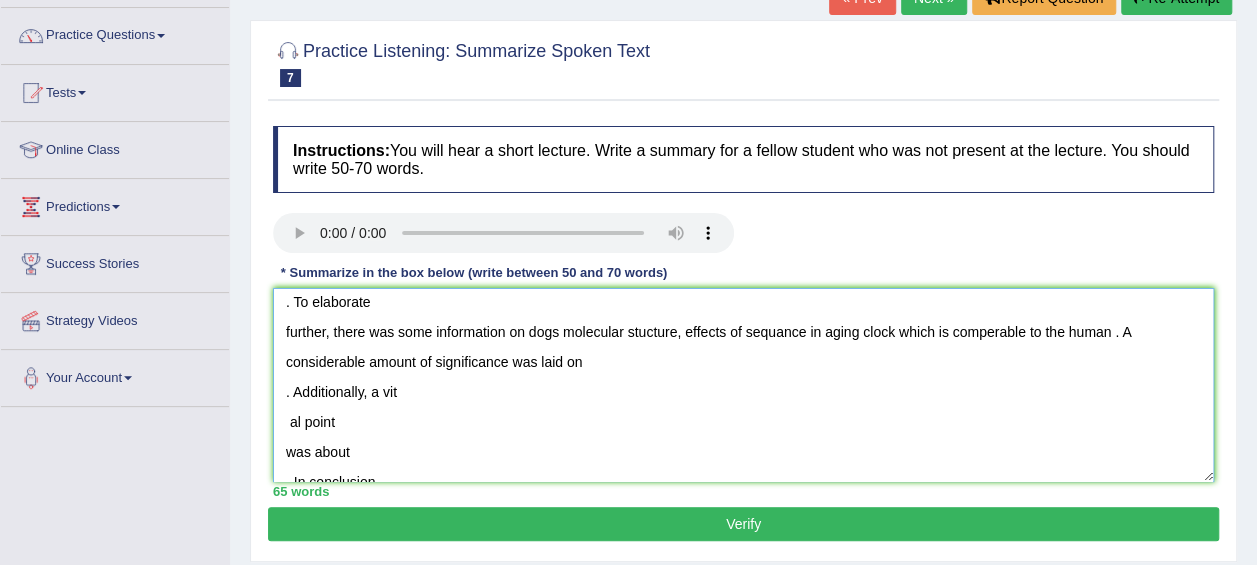 click on "A noteworthy point revealed in the lecture
was about dog ages, accomodation and acurate assisment
. To elaborate
further, there was some information on dogs molecular stucture, effects of sequance in aging clock which is comperable to the human . A considerable amount of significance was laid on
. Additionally, a vit
al point
was about
. In conclusion,
the
lecture provides crucial details about (keyword 13, keywor
and" at bounding box center [743, 385] 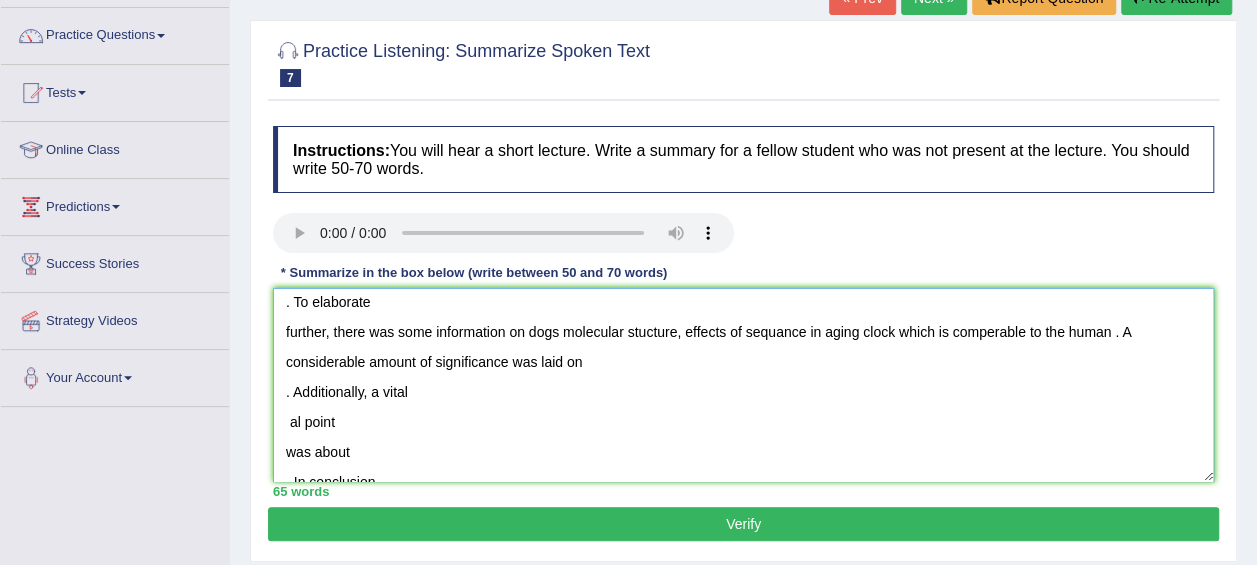 click on "A noteworthy point revealed in the lecture
was about dog ages, accomodation and acurate assisment
. To elaborate
further, there was some information on dogs molecular stucture, effects of sequance in aging clock which is comperable to the human . A considerable amount of significance was laid on
. Additionally, a vital
al point
was about
. In conclusion,
the
lecture provides crucial details about (keyword 13, keywor
and" at bounding box center (743, 385) 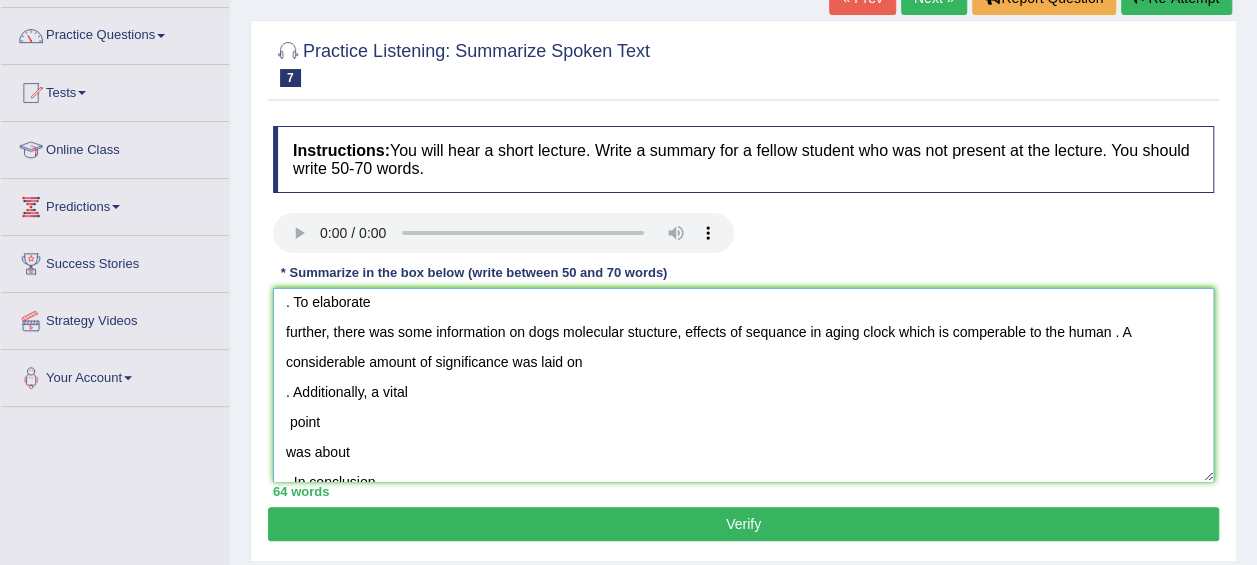 click on "A noteworthy point revealed in the lecture
was about dog ages, accomodation and acurate assisment
. To elaborate
further, there was some information on dogs molecular stucture, effects of sequance in aging clock which is comperable to the human . A considerable amount of significance was laid on
. Additionally, a vital
point
was about
. In conclusion,
the
lecture provides crucial details about (keyword 13, keywor
and" at bounding box center [743, 385] 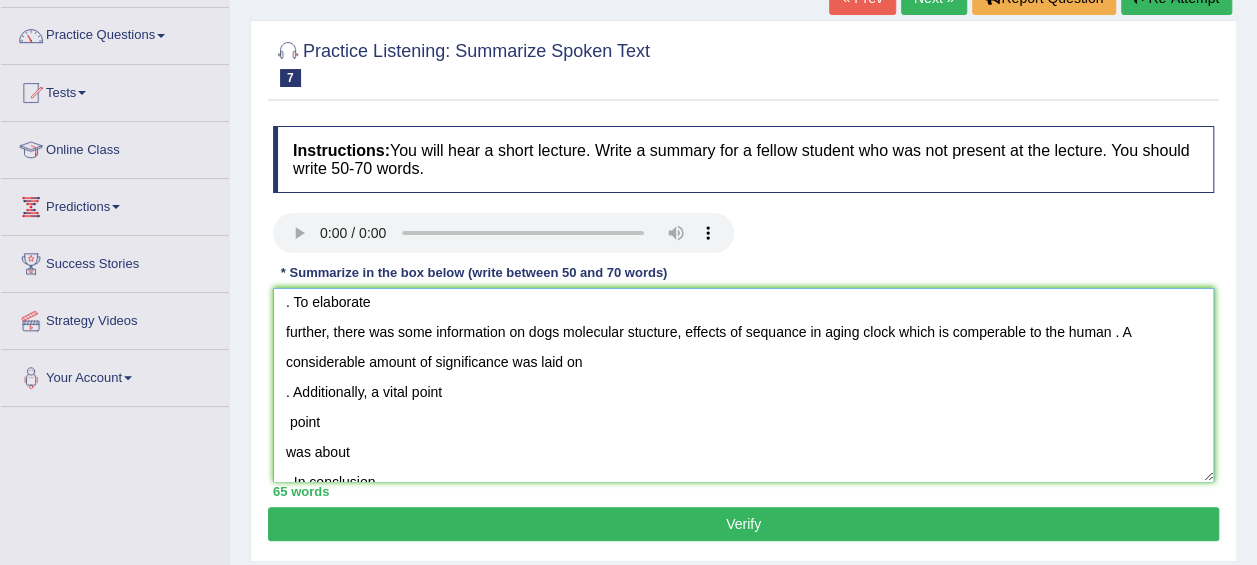 click on "A noteworthy point revealed in the lecture
was about dog ages, accomodation and acurate assisment
. To elaborate
further, there was some information on dogs molecular stucture, effects of sequance in aging clock which is comperable to the human . A considerable amount of significance was laid on
. Additionally, a vital point
point
was about
. In conclusion,
the
lecture provides crucial details about (keyword 13, keywor
and" at bounding box center [743, 385] 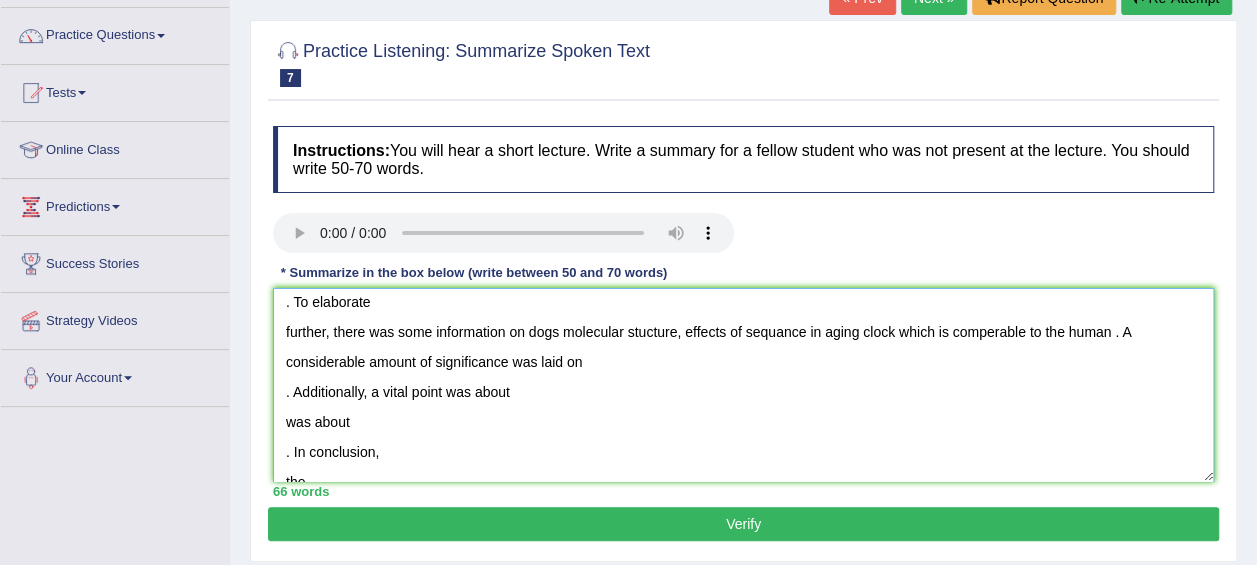 click on "A noteworthy point revealed in the lecture
was about dog ages, accomodation and acurate assisment
. To elaborate
further, there was some information on dogs molecular stucture, effects of sequance in aging clock which is comperable to the human . A considerable amount of significance was laid on
. Additionally, a vital point was about
was about
. In conclusion,
the
lecture provides crucial details about (keyword 13, keywor
and" at bounding box center (743, 385) 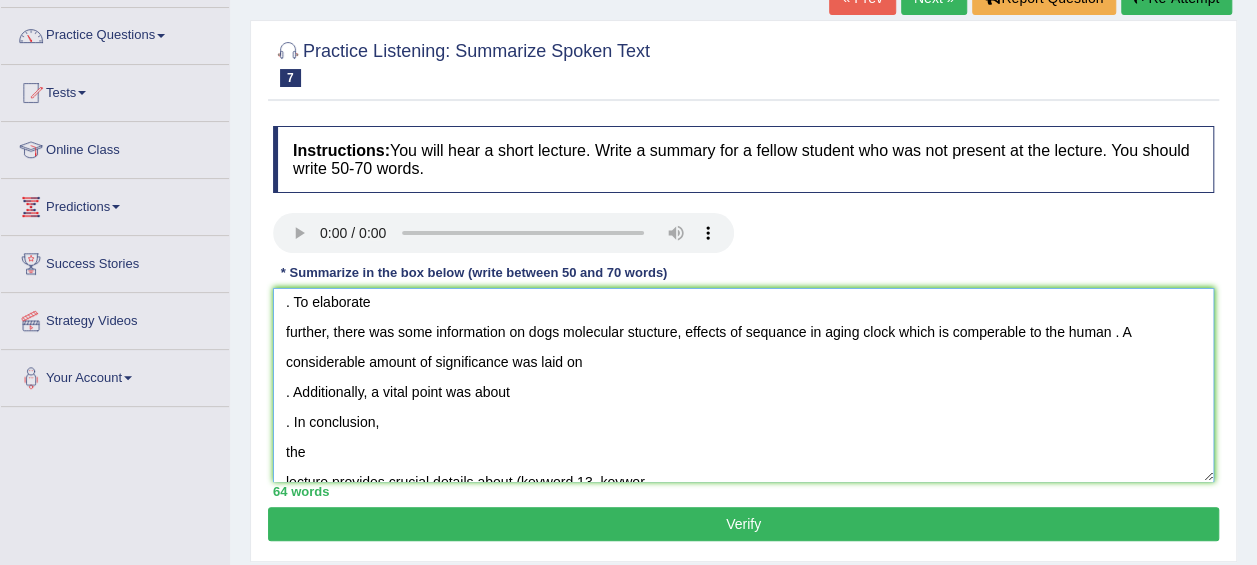 click on "A noteworthy point revealed in the lecture
was about dog ages, accomodation and acurate assisment
. To elaborate
further, there was some information on dogs molecular stucture, effects of sequance in aging clock which is comperable to the human . A considerable amount of significance was laid on
. Additionally, a vital point was about
. In conclusion,
the
lecture provides crucial details about (keyword 13, keywor
and" at bounding box center [743, 385] 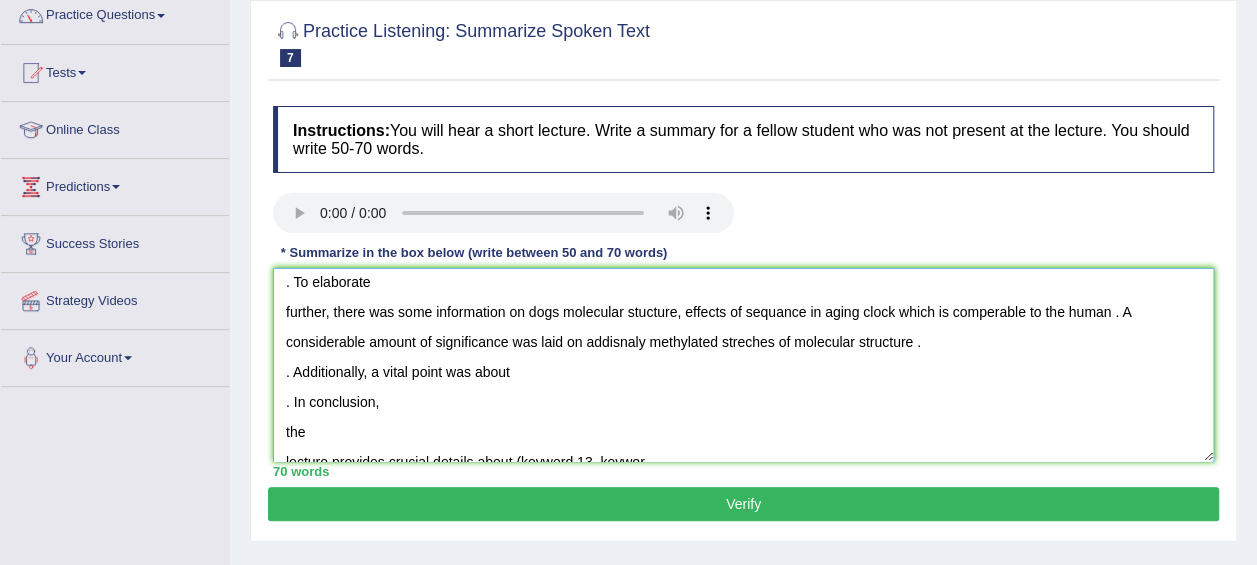 scroll, scrollTop: 170, scrollLeft: 0, axis: vertical 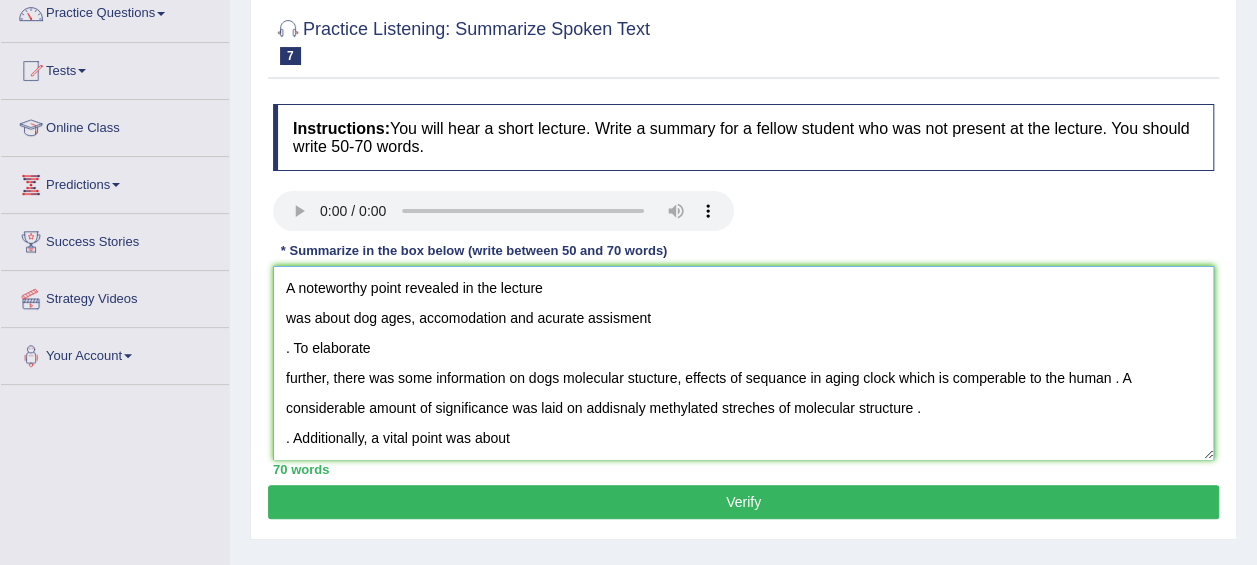 click on "A noteworthy point revealed in the lecture
was about dog ages, accomodation and acurate assisment
. To elaborate
further, there was some information on dogs molecular stucture, effects of sequance in aging clock which is comperable to the human . A considerable amount of significance was laid on addisnaly methylated streches of molecular structure .
. Additionally, a vital point was about
. In conclusion,
the
lecture provides crucial details about (keyword 13, keywor
and" at bounding box center (743, 363) 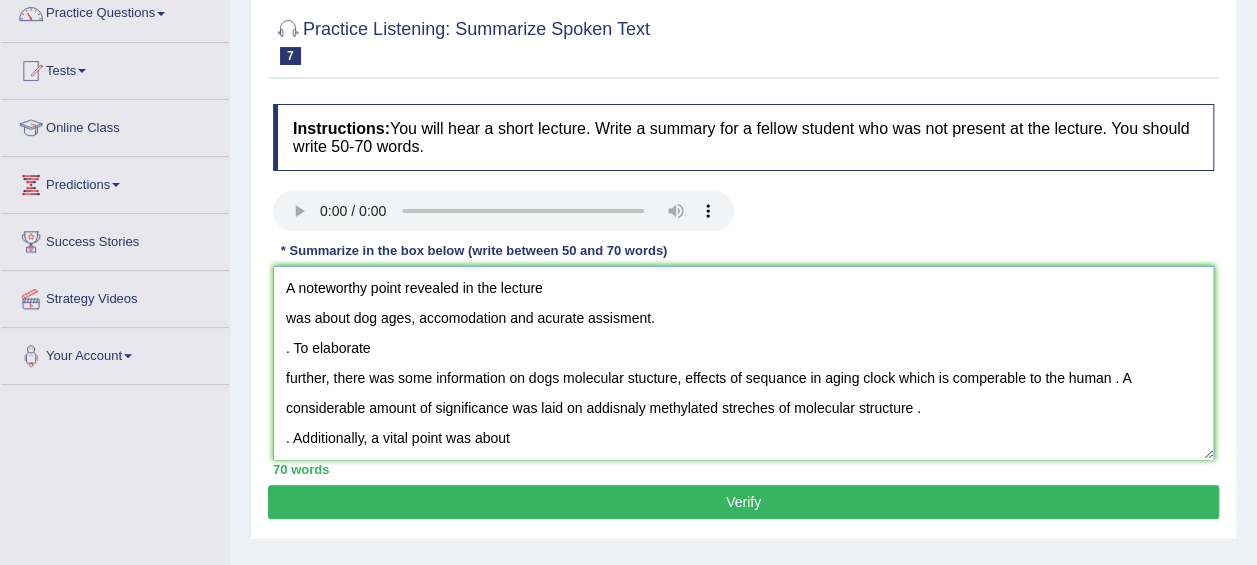click on "A noteworthy point revealed in the lecture
was about dog ages, accomodation and acurate assisment.
. To elaborate
further, there was some information on dogs molecular stucture, effects of sequance in aging clock which is comperable to the human . A considerable amount of significance was laid on addisnaly methylated streches of molecular structure .
. Additionally, a vital point was about
. In conclusion,
the
lecture provides crucial details about ([AGE], [AGE]
and" at bounding box center (743, 363) 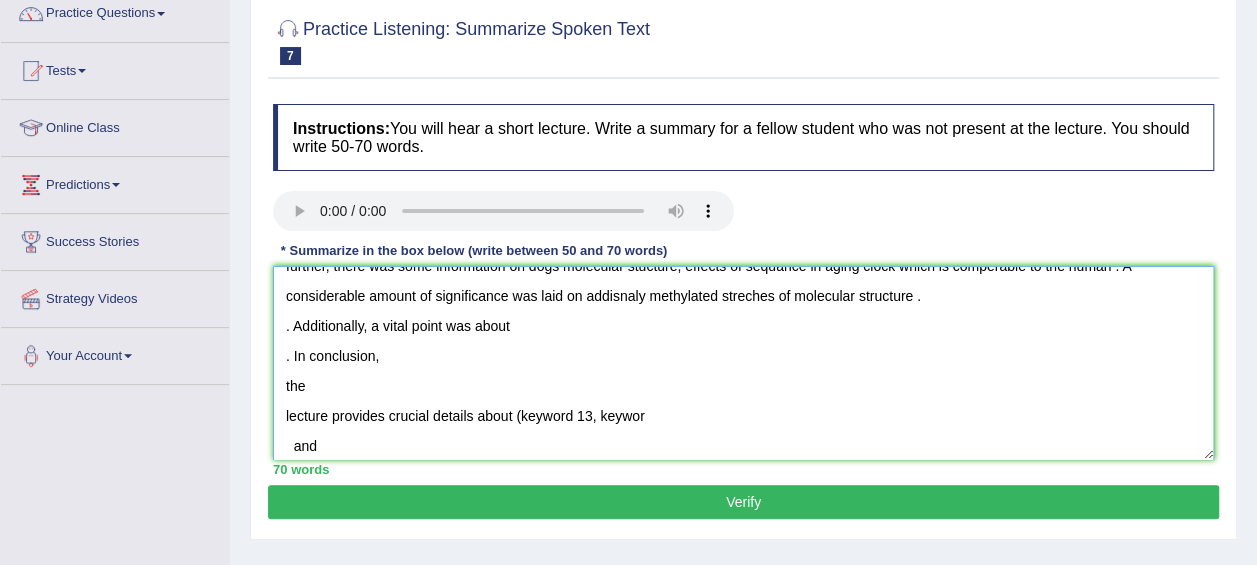 scroll, scrollTop: 113, scrollLeft: 0, axis: vertical 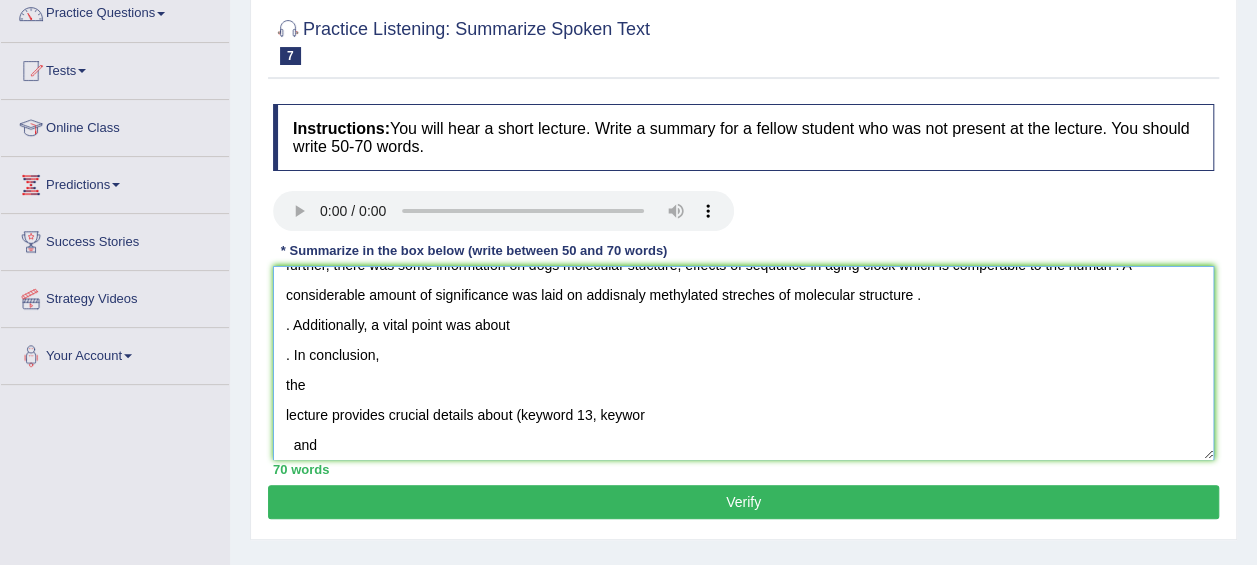 click on "A noteworthy point revealed in the lecture
was about dog ages, accomodation and acurate assisment.
To elaborate
further, there was some information on dogs molecular stucture, effects of sequance in aging clock which is comperable to the human . A considerable amount of significance was laid on addisnaly methylated streches of molecular structure .
. Additionally, a vital point was about
. In conclusion,
the
lecture provides crucial details about (keyword 13, keywor
and" at bounding box center [743, 363] 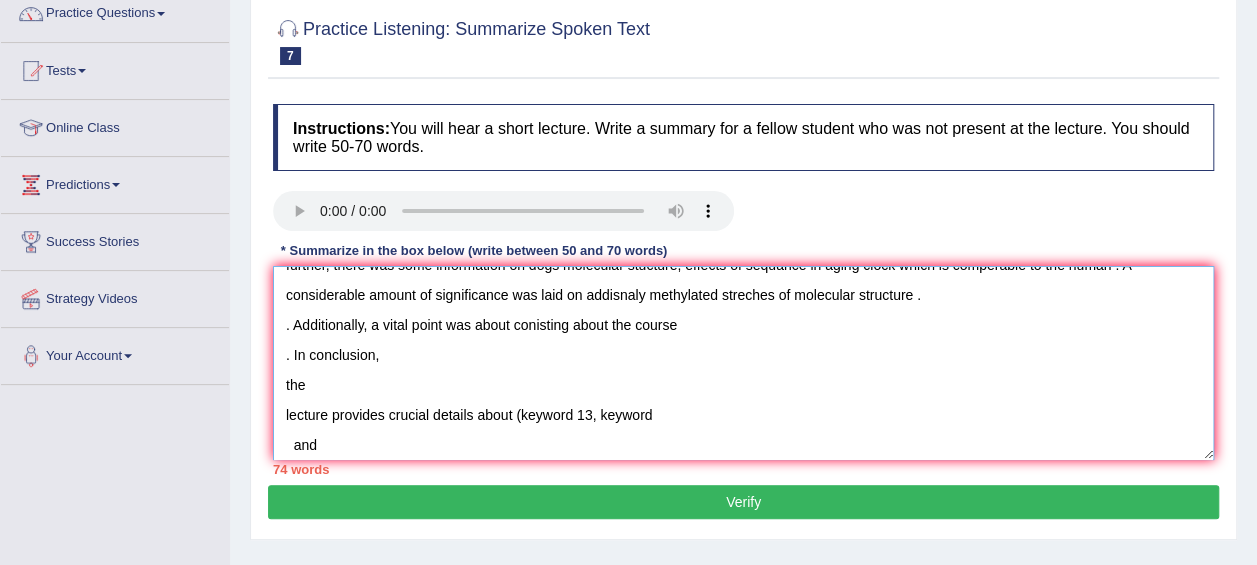 click on "A noteworthy point revealed in the lecture
was about dog ages, accomodation and acurate assisment.
To elaborate
further, there was some information on dogs molecular stucture, effects of sequance in aging clock which is comperable to the human . A considerable amount of significance was laid on addisnaly methylated streches of molecular structure .
. Additionally, a vital point was about conisting about the course
. In conclusion,
the
lecture provides crucial details about (keyword 13, keyword
and" at bounding box center (743, 363) 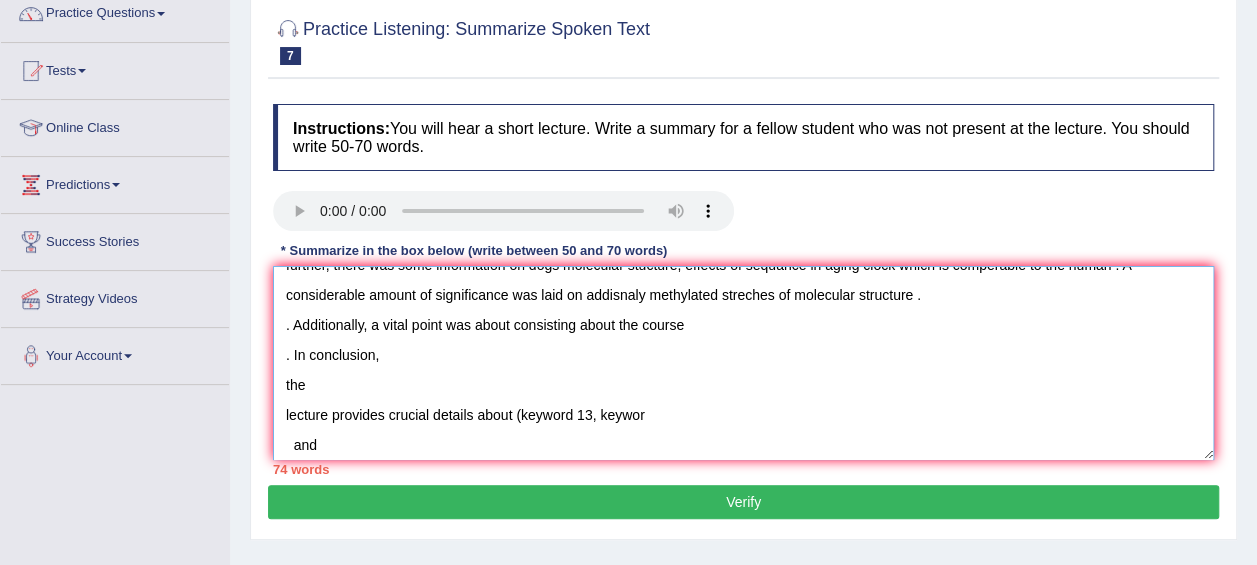 click on "A noteworthy point revealed in the lecture
was about dog ages, accomodation and acurate assisment.
To elaborate
further, there was some information on dogs molecular stucture, effects of sequance in aging clock which is comperable to the human . A considerable amount of significance was laid on addisnaly methylated streches of molecular structure .
. Additionally, a vital point was about consisting about the course
. In conclusion,
the
lecture provides crucial details about (keyword 13, keywor
and" at bounding box center (743, 363) 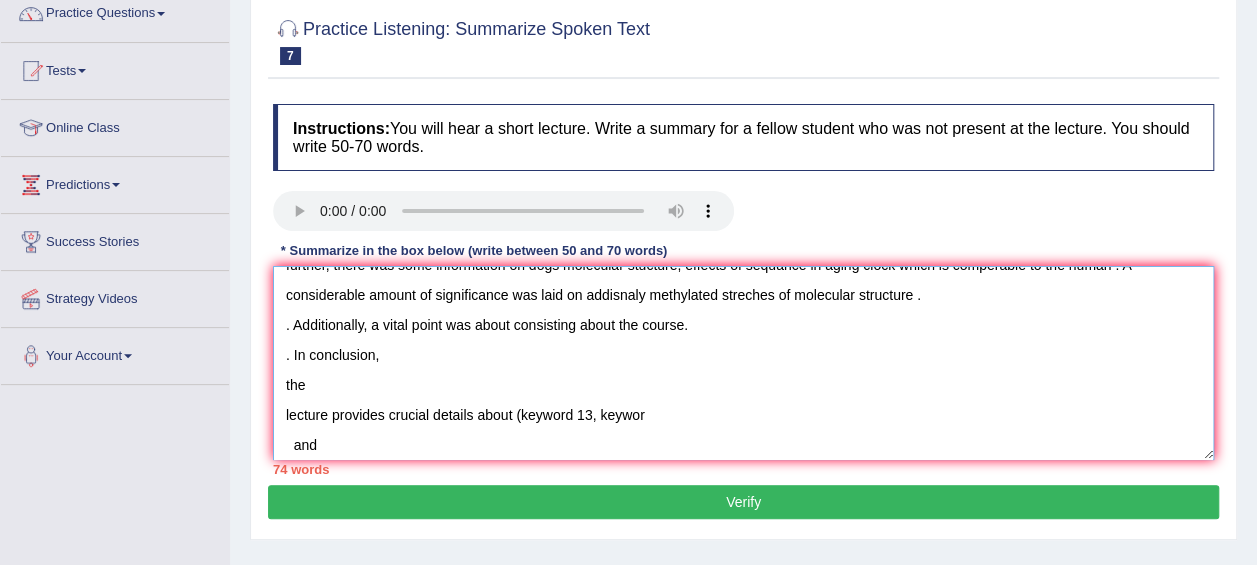 click on "A noteworthy point revealed in the lecture
was about dog ages, accomodation and acurate assisment.
To elaborate
further, there was some information on dogs molecular stucture, effects of sequance in aging clock which is comperable to the human . A considerable amount of significance was laid on addisnaly methylated streches of molecular structure .
. Additionally, a vital point was about consisting about the course.
. In conclusion,
the
lecture provides crucial details about (keyword 13, keywor
and" at bounding box center [743, 363] 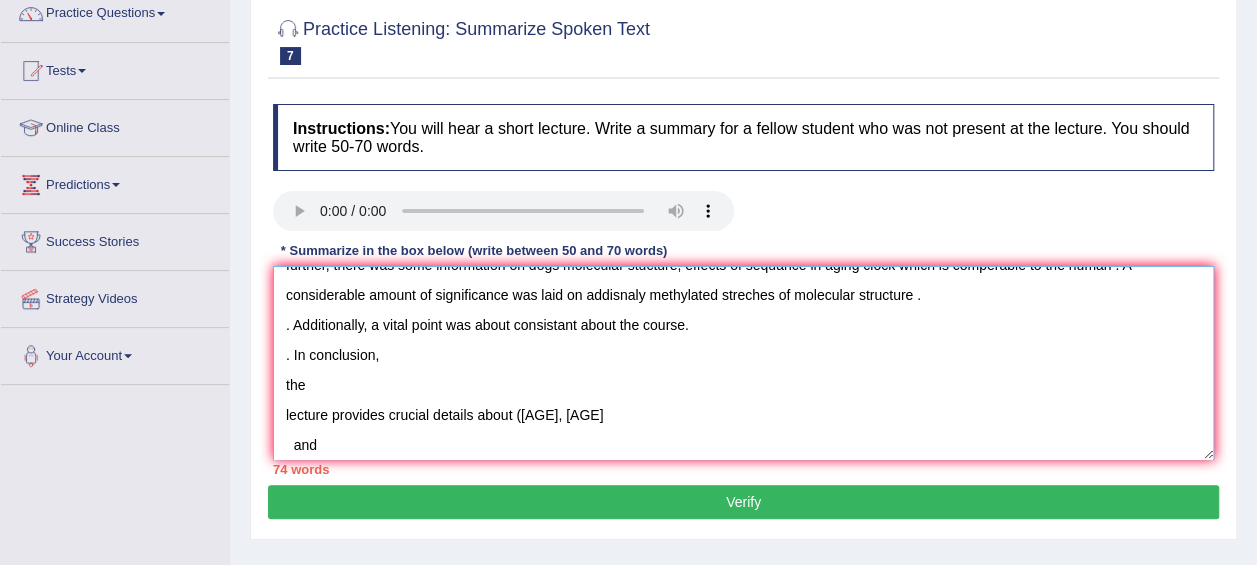 click on "A noteworthy point revealed in the lecture
was about dog ages, accomodation and acurate assisment.
To elaborate
further, there was some information on dogs molecular stucture, effects of sequance in aging clock which is comperable to the human . A considerable amount of significance was laid on addisnaly methylated streches of molecular structure .
. Additionally, a vital point was about consistant about the course.
. In conclusion,
the
lecture provides crucial details about ([AGE], [AGE]
and" at bounding box center (743, 363) 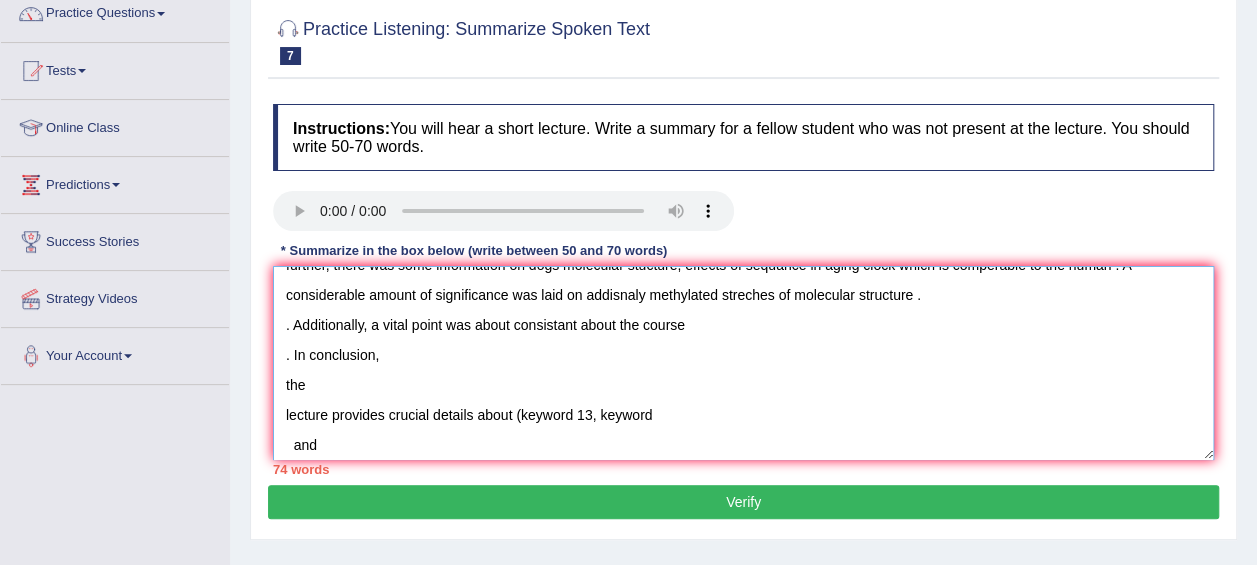 drag, startPoint x: 695, startPoint y: 326, endPoint x: 721, endPoint y: 325, distance: 26.019224 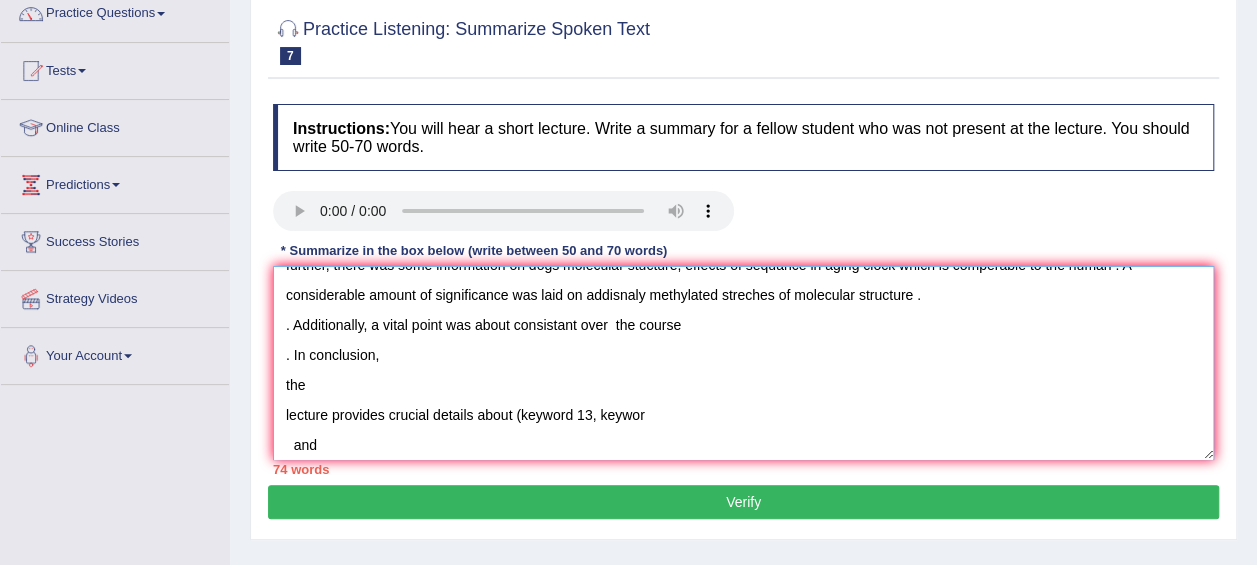 click on "A noteworthy point revealed in the lecture
was about dog ages, accomodation and acurate assisment.
To elaborate
further, there was some information on dogs molecular stucture, effects of sequance in aging clock which is comperable to the human . A considerable amount of significance was laid on addisnaly methylated streches of molecular structure .
. Additionally, a vital point was about consistant over  the course
. In conclusion,
the
lecture provides crucial details about (keyword 13, keywor
and" at bounding box center [743, 363] 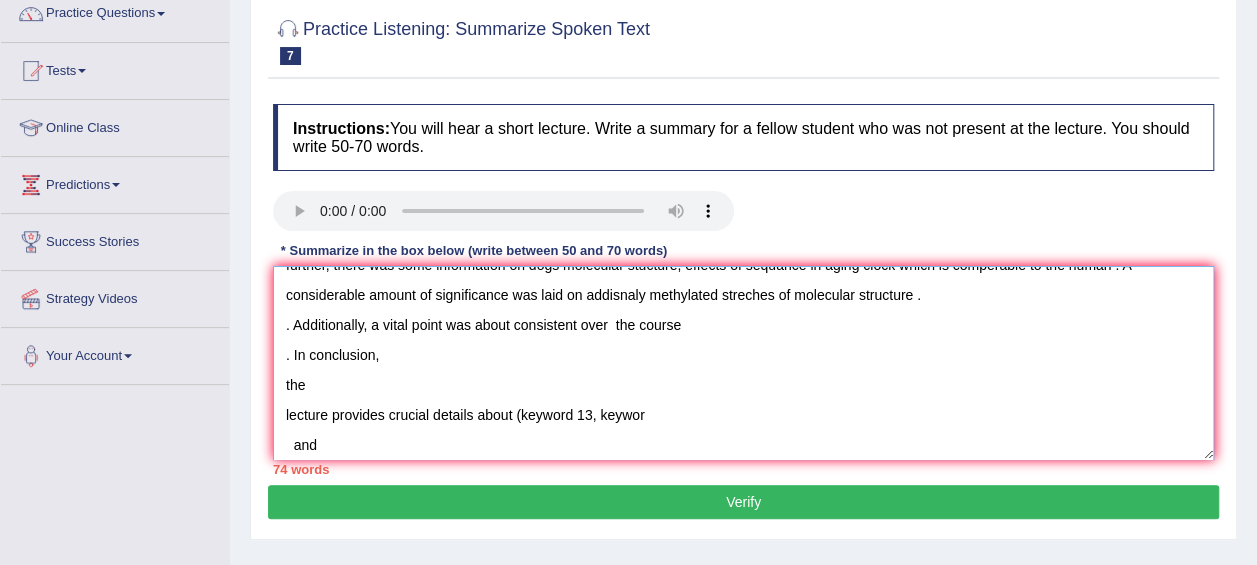 click on "A noteworthy point revealed in the lecture
was about dog ages, accomodation and acurate assisment.
To elaborate
further, there was some information on dogs molecular stucture, effects of sequance in aging clock which is comperable to the human . A considerable amount of significance was laid on addisnaly methylated streches of molecular structure .
. Additionally, a vital point was about consistent over  the course
. In conclusion,
the
lecture provides crucial details about (keyword 13, keywor
and" at bounding box center (743, 363) 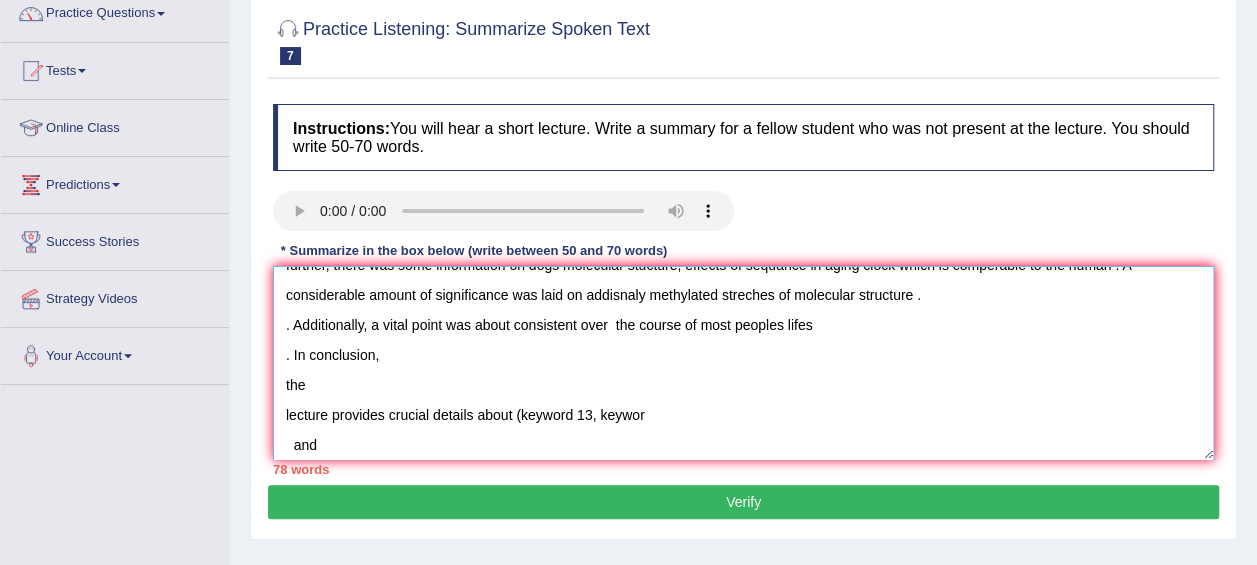click on "A noteworthy point revealed in the lecture
was about dog ages, accomodation and acurate assisment.
To elaborate
further, there was some information on dogs molecular stucture, effects of sequance in aging clock which is comperable to the human . A considerable amount of significance was laid on addisnaly methylated streches of molecular structure .
. Additionally, a vital point was about consistent over  the course of most peoples lifes
. In conclusion,
the
lecture provides crucial details about (keyword 13, keywor
and" at bounding box center (743, 363) 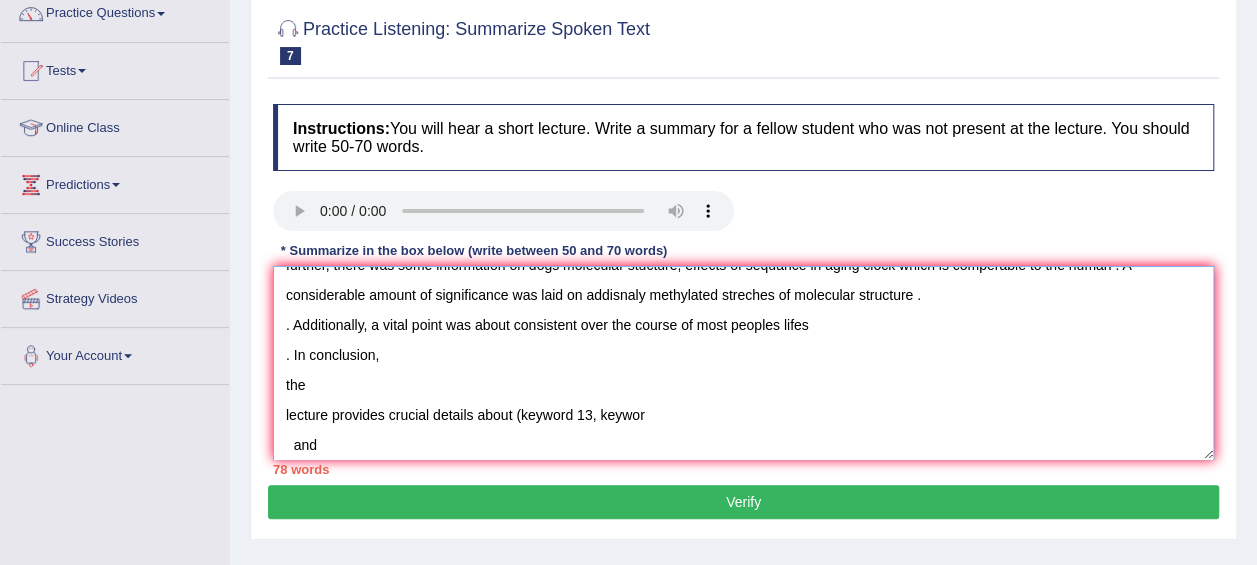 click on "A noteworthy point revealed in the lecture
was about dog ages, accomodation and acurate assisment.
To elaborate
further, there was some information on dogs molecular stucture, effects of sequance in aging clock which is comperable to the human . A considerable amount of significance was laid on addisnaly methylated streches of molecular structure .
. Additionally, a vital point was about consistent over the course of most peoples lifes
. In conclusion,
the
lecture provides crucial details about (keyword 13, keywor
and" at bounding box center (743, 363) 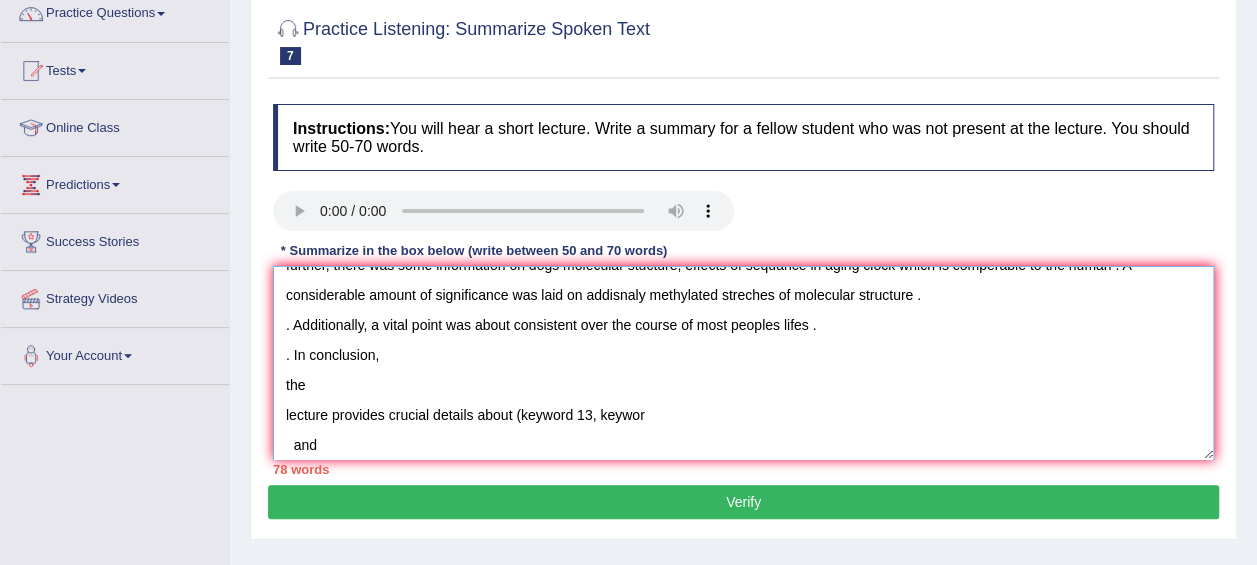 click on "A noteworthy point revealed in the lecture
was about dog ages, accomodation and acurate assisment.
To elaborate
further, there was some information on dogs molecular stucture, effects of sequance in aging clock which is comperable to the human . A considerable amount of significance was laid on addisnaly methylated streches of molecular structure .
. Additionally, a vital point was about consistent over the course of most peoples lifes .
. In conclusion,
the
lecture provides crucial details about (keyword 13, keywor
and" at bounding box center (743, 363) 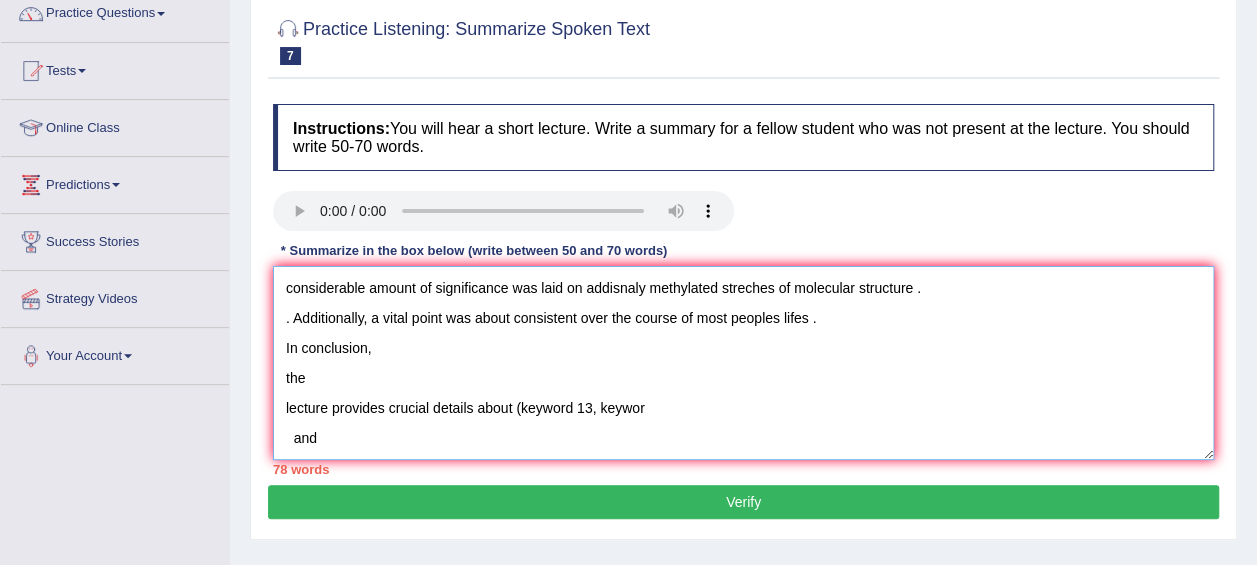 scroll, scrollTop: 0, scrollLeft: 0, axis: both 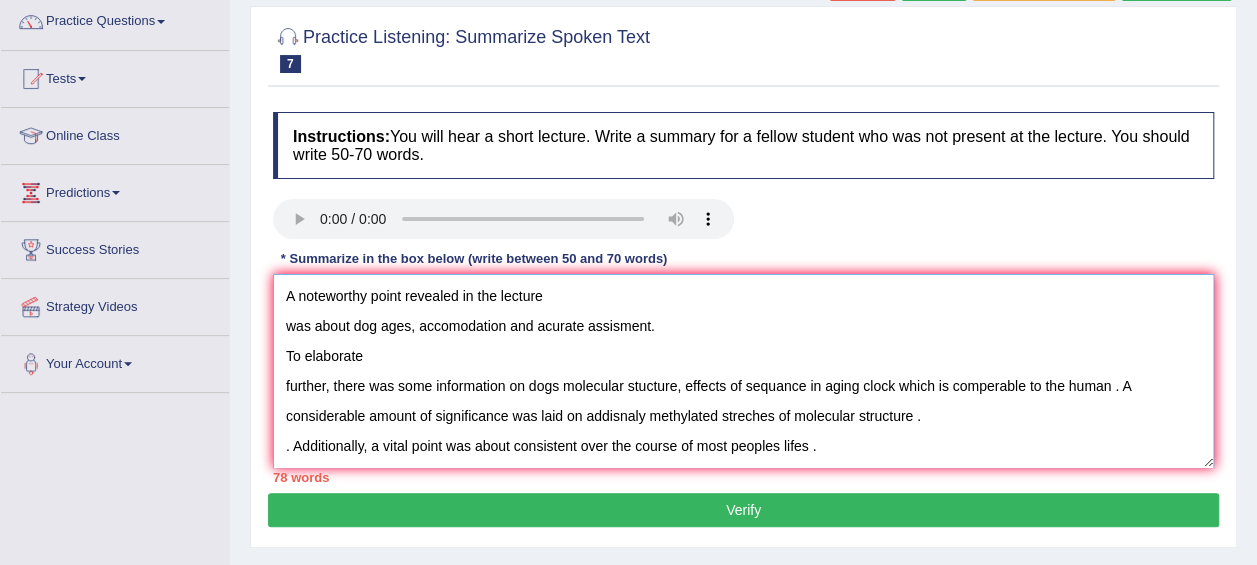 click on "A noteworthy point revealed in the lecture
was about dog ages, accomodation and acurate assisment.
To elaborate
further, there was some information on dogs molecular stucture, effects of sequance in aging clock which is comperable to the human . A considerable amount of significance was laid on addisnaly methylated streches of molecular structure .
. Additionally, a vital point was about consistent over the course of most peoples lifes .
In conclusion,
the
lecture provides crucial details about (keyword 13, keywor
and" at bounding box center [743, 371] 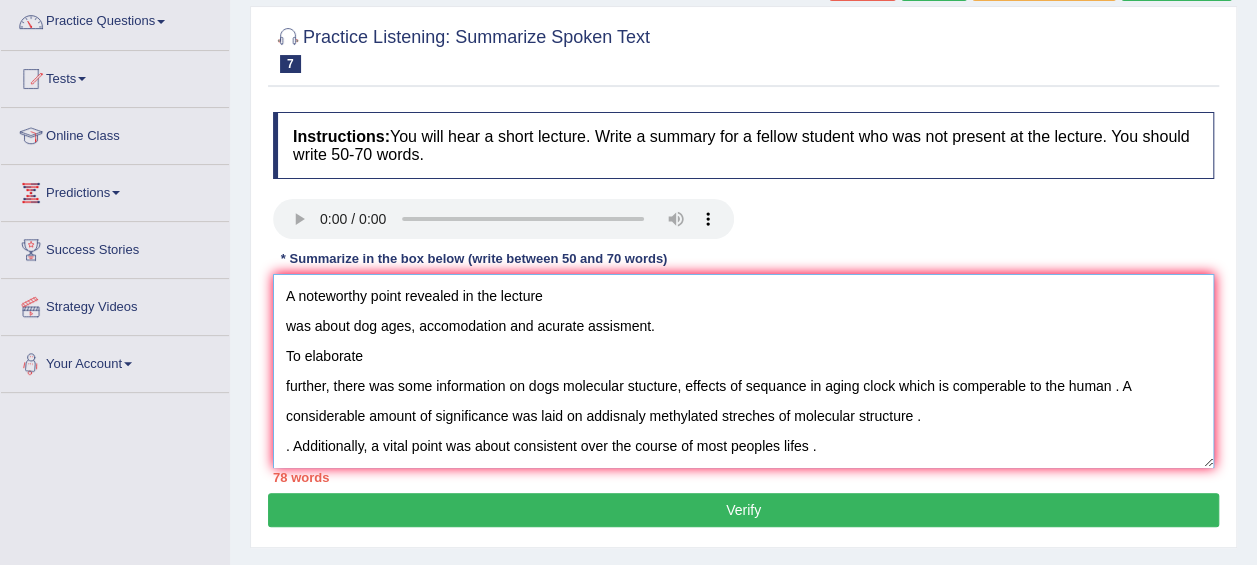 click on "A noteworthy point revealed in the lecture
was about dog ages, accomodation and acurate assisment.
To elaborate
further, there was some information on dogs molecular stucture, effects of sequance in aging clock which is comperable to the human . A considerable amount of significance was laid on addisnaly methylated streches of molecular structure .
. Additionally, a vital point was about consistent over the course of most peoples lifes .
In conclusion,
the
lecture provides crucial details about ([AGE], [AGE]
and" at bounding box center (743, 371) 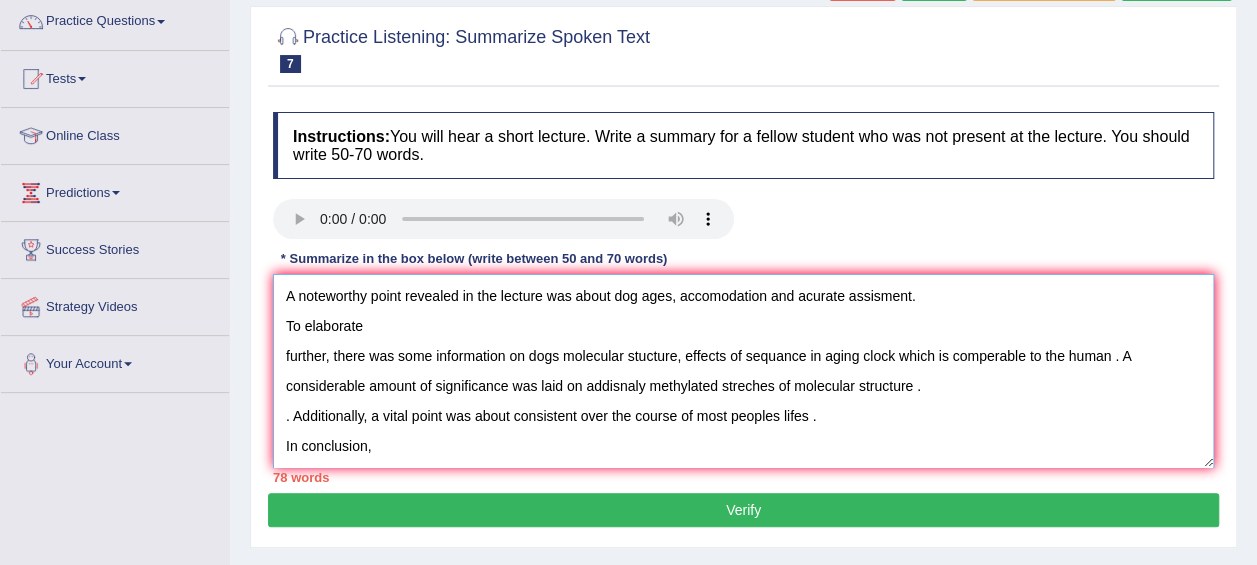click on "A noteworthy point revealed in the lecture was about dog ages, accomodation and acurate assisment.
To elaborate
further, there was some information on dogs molecular stucture, effects of sequance in aging clock which is comperable to the human . A considerable amount of significance was laid on addisnaly methylated streches of molecular structure .
. Additionally, a vital point was about consistent over the course of most peoples lifes .
In conclusion,
the
lecture provides crucial details about (keyword 13, keywor
and" at bounding box center (743, 371) 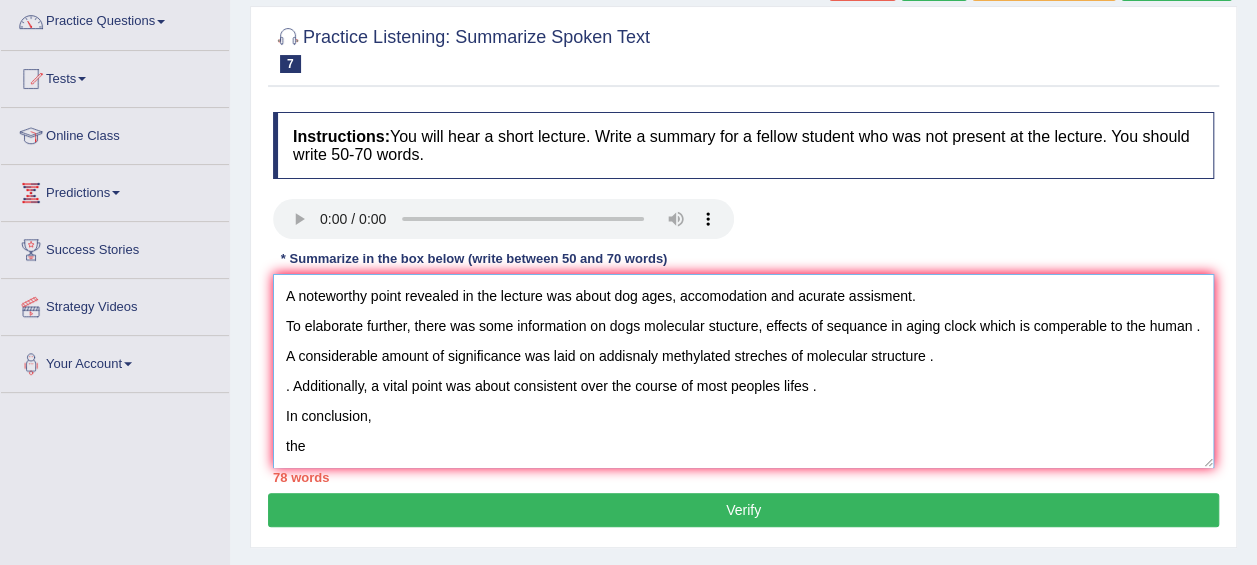 drag, startPoint x: 282, startPoint y: 356, endPoint x: 276, endPoint y: 347, distance: 10.816654 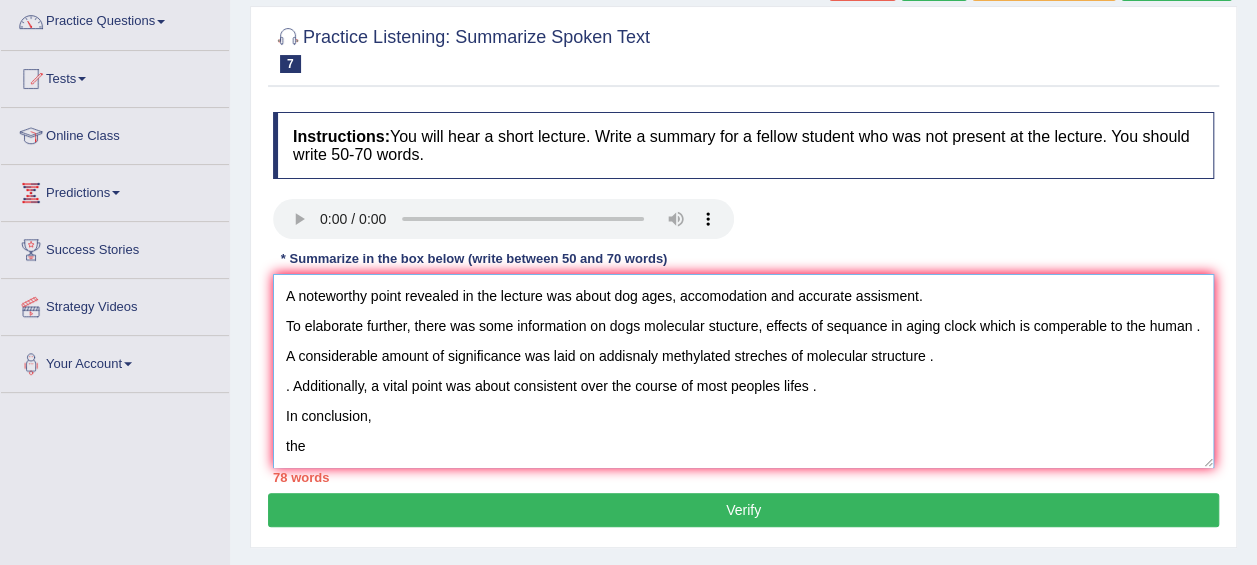 click on "A noteworthy point revealed in the lecture was about dog ages, accomodation and accurate assisment.
To elaborate further, there was some information on dogs molecular stucture, effects of sequance in aging clock which is comperable to the human . A considerable amount of significance was laid on addisnaly methylated streches of molecular structure .
. Additionally, a vital point was about consistent over the course of most peoples lifes .
In conclusion,
the
lecture provides crucial details about (keyword 13, keywor
and" at bounding box center [743, 371] 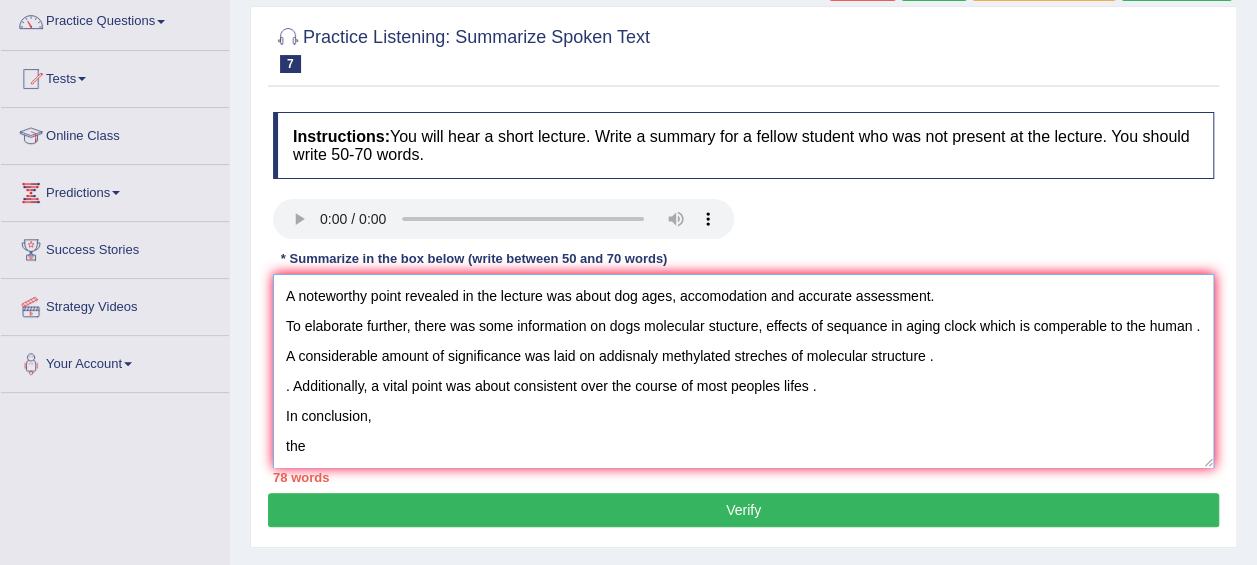 click on "A noteworthy point revealed in the lecture was about dog ages, accomodation and accurate assessment.
To elaborate further, there was some information on dogs molecular stucture, effects of sequance in aging clock which is comperable to the human . A considerable amount of significance was laid on addisnaly methylated streches of molecular structure .
. Additionally, a vital point was about consistent over the course of most peoples lifes .
In conclusion,
the
lecture provides crucial details about (keyword 13, keywor
and" at bounding box center (743, 371) 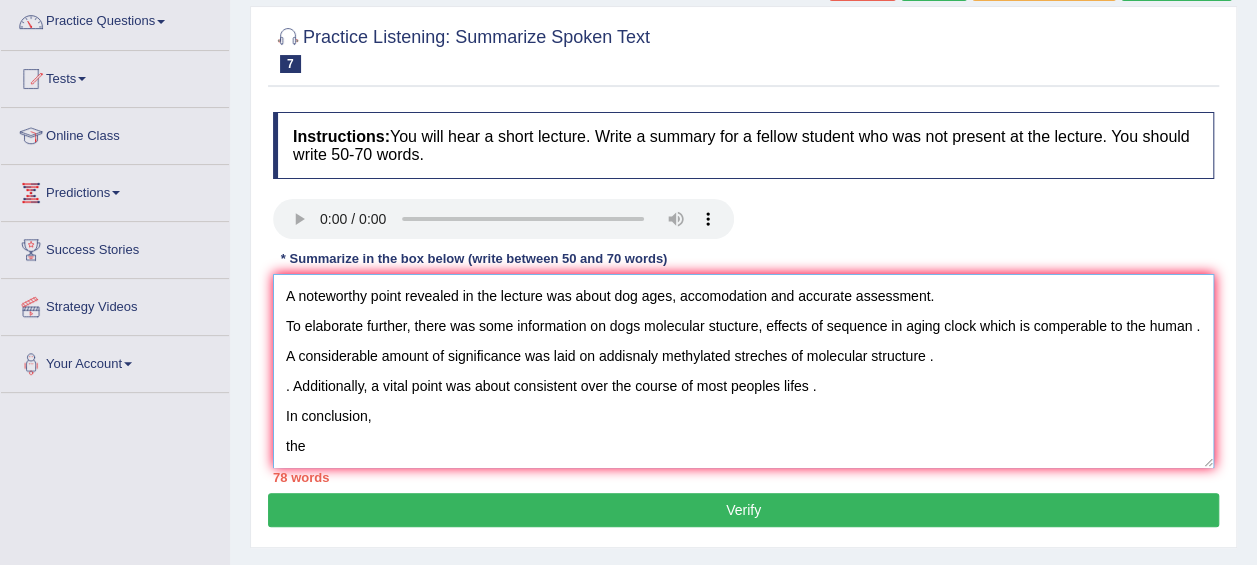 click on "A noteworthy point revealed in the lecture was about dog ages, accomodation and accurate assessment.
To elaborate further, there was some information on dogs molecular stucture, effects of sequence in aging clock which is comperable to the human . A considerable amount of significance was laid on addisnaly methylated streches of molecular structure .
. Additionally, a vital point was about consistent over the course of most peoples lifes .
In conclusion,
the
lecture provides crucial details about (keyword 13, keyword
and" at bounding box center [743, 371] 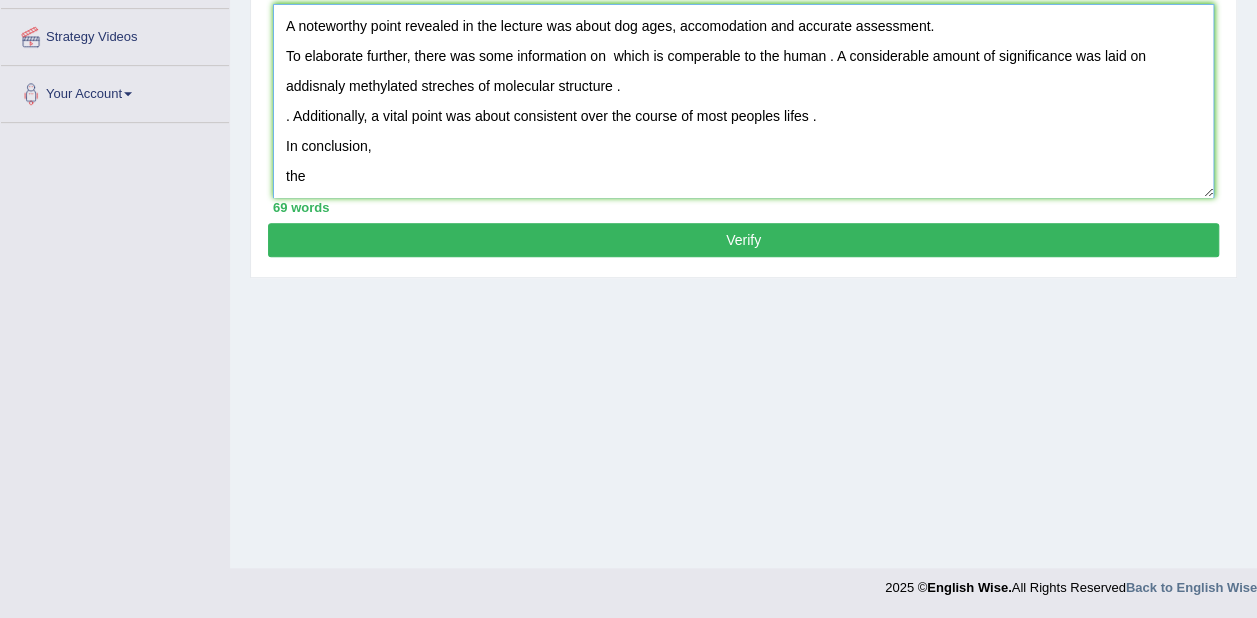 scroll, scrollTop: 0, scrollLeft: 0, axis: both 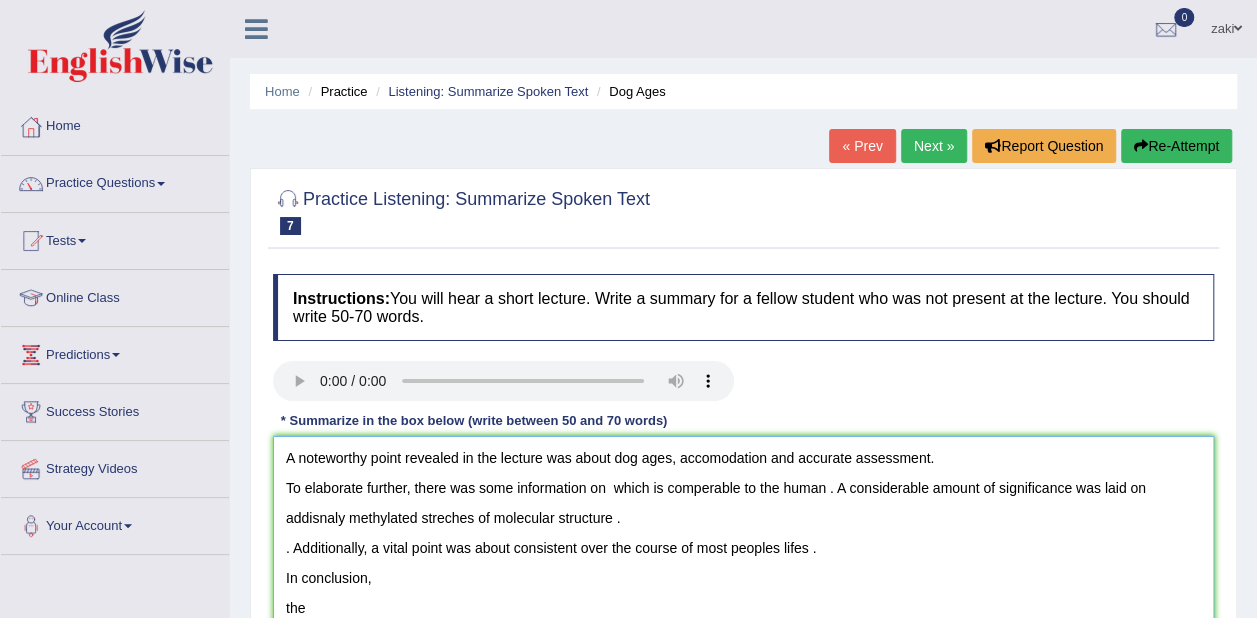 click on "A noteworthy point revealed in the lecture was about dog ages, accomodation and accurate assessment.
To elaborate further, there was some information on  which is comperable to the human . A considerable amount of significance was laid on addisnaly methylated streches of molecular structure .
. Additionally, a vital point was about consistent over the course of most peoples lifes .
In conclusion,
the
lecture provides crucial details about (keyword 13, keywor
and" at bounding box center (743, 533) 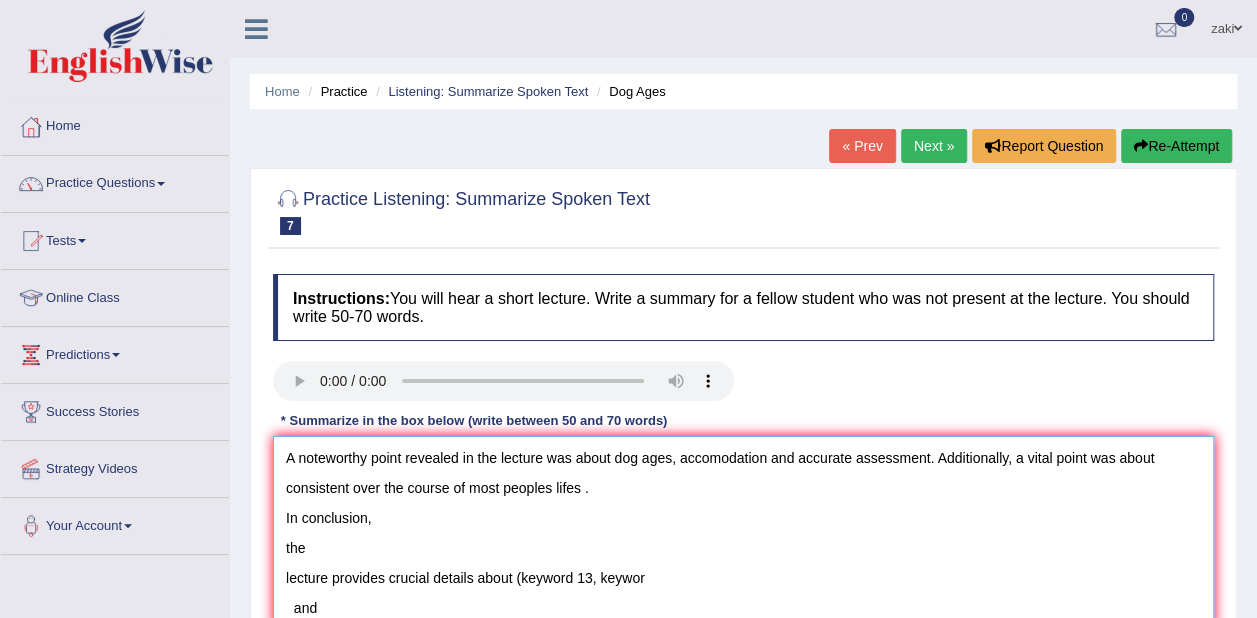 click on "A noteworthy point revealed in the lecture was about dog ages, accomodation and accurate assessment. Additionally, a vital point was about consistent over the course of most peoples lifes .
In conclusion,
the
lecture provides crucial details about (keyword 13, keywor
and" at bounding box center [743, 533] 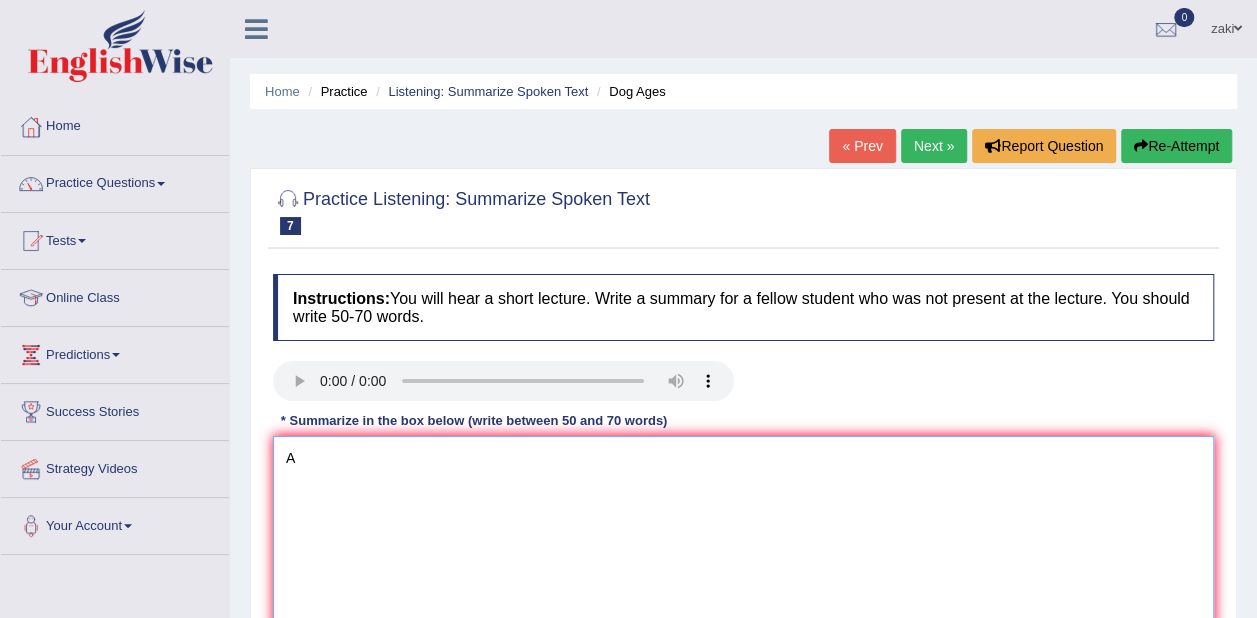 type on "A" 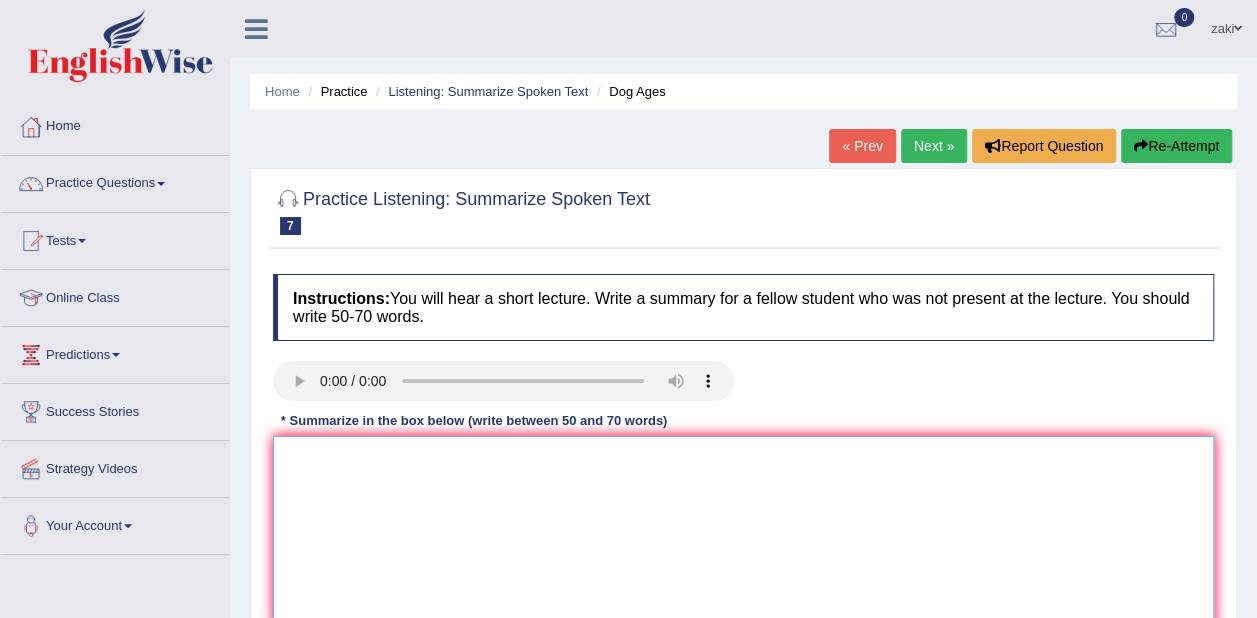 type 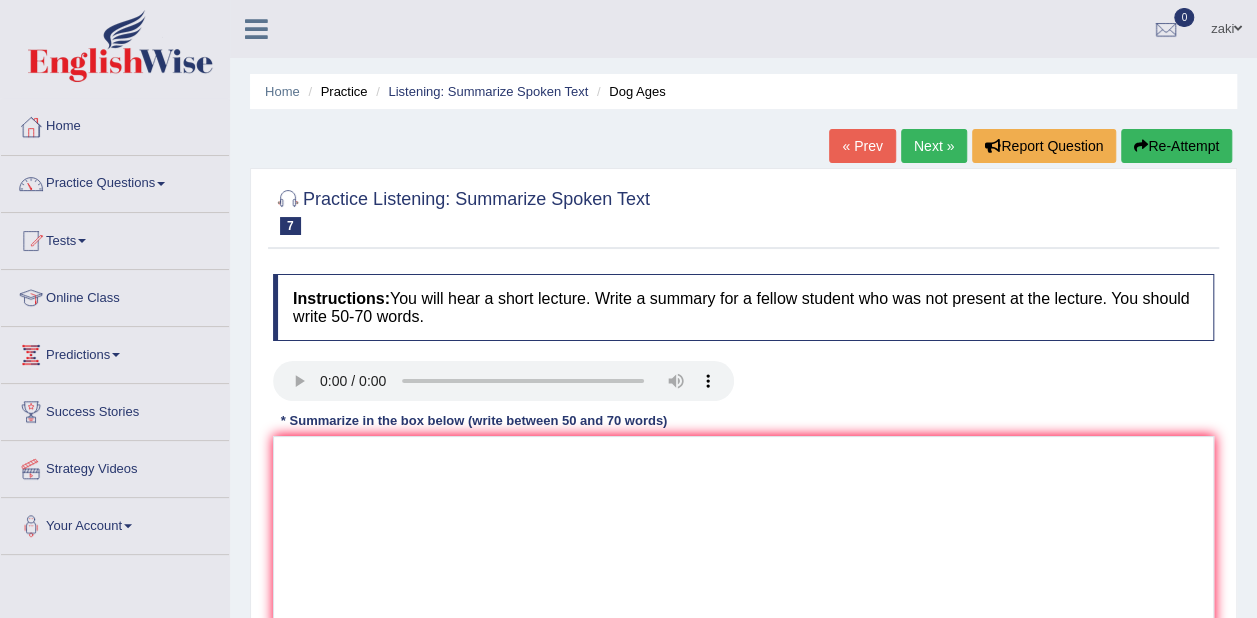 click on "zaki" at bounding box center [1226, 26] 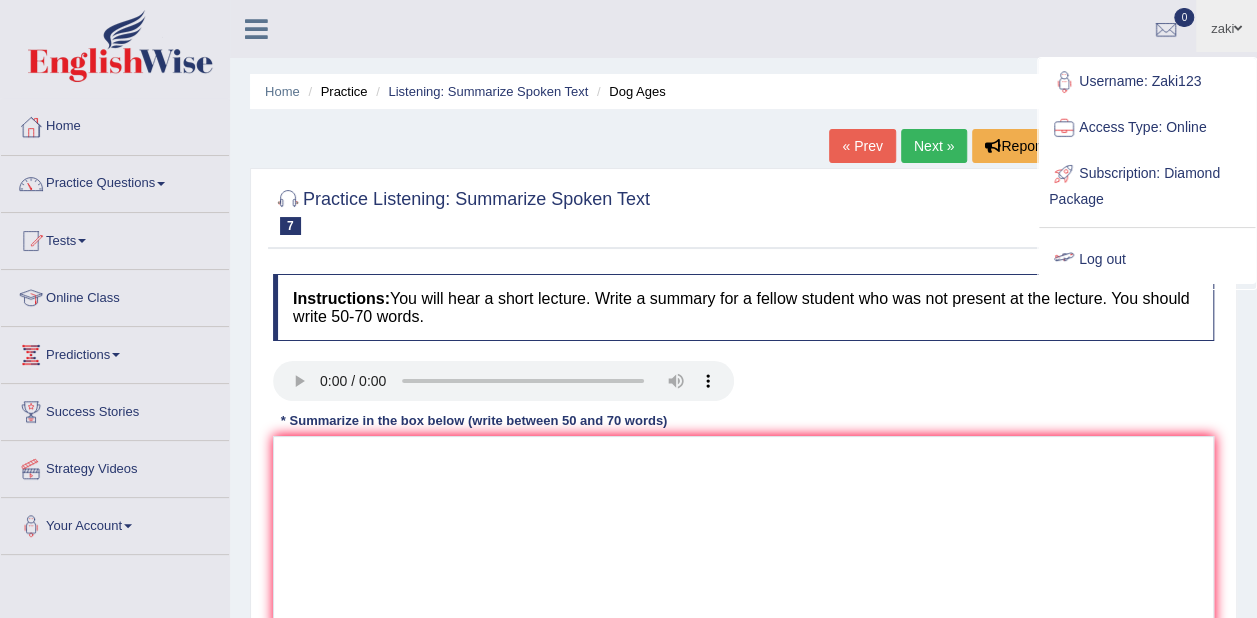 click on "Log out" at bounding box center (1147, 260) 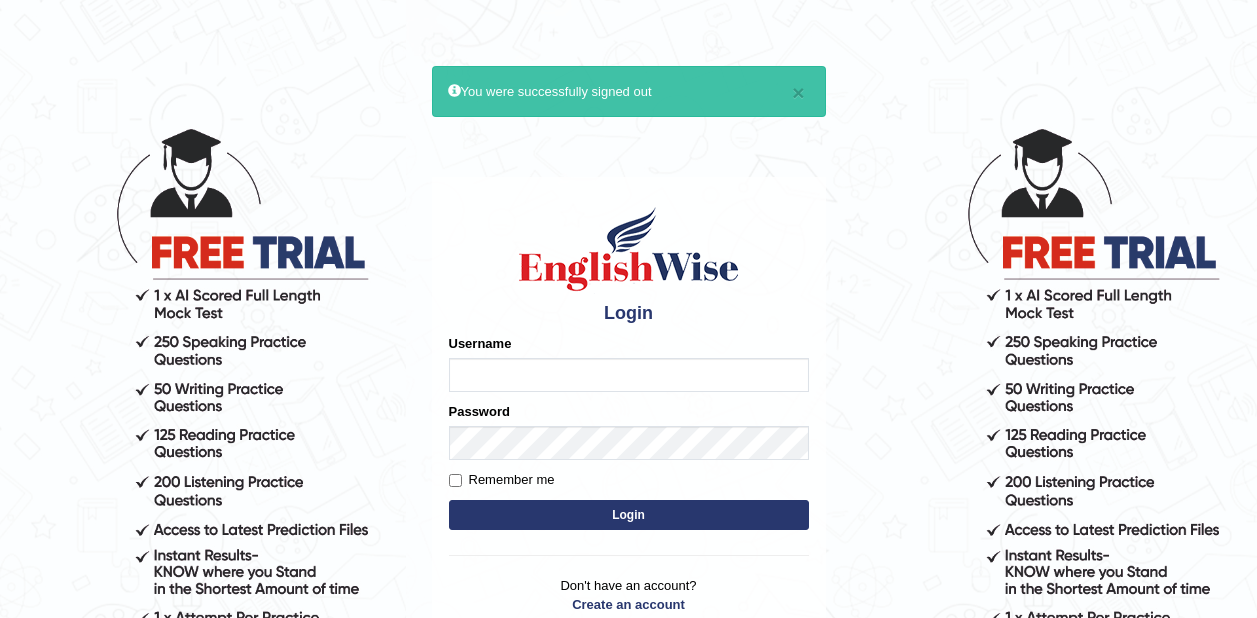 scroll, scrollTop: 0, scrollLeft: 0, axis: both 